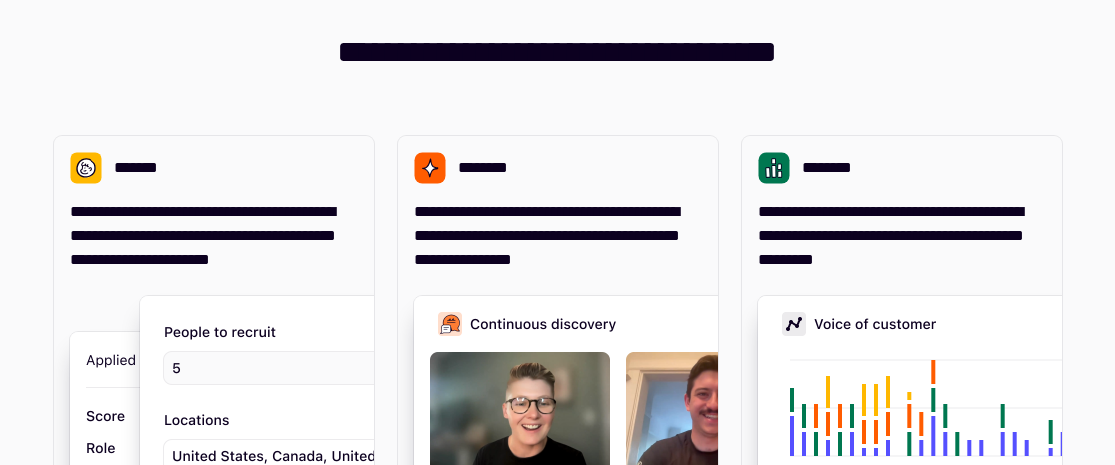 scroll, scrollTop: 0, scrollLeft: 0, axis: both 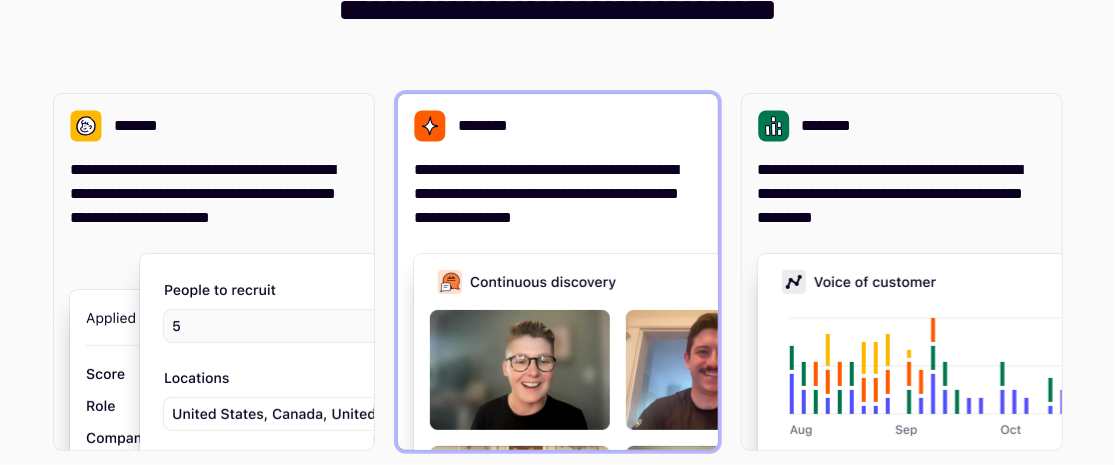 click on "**********" at bounding box center (558, 194) 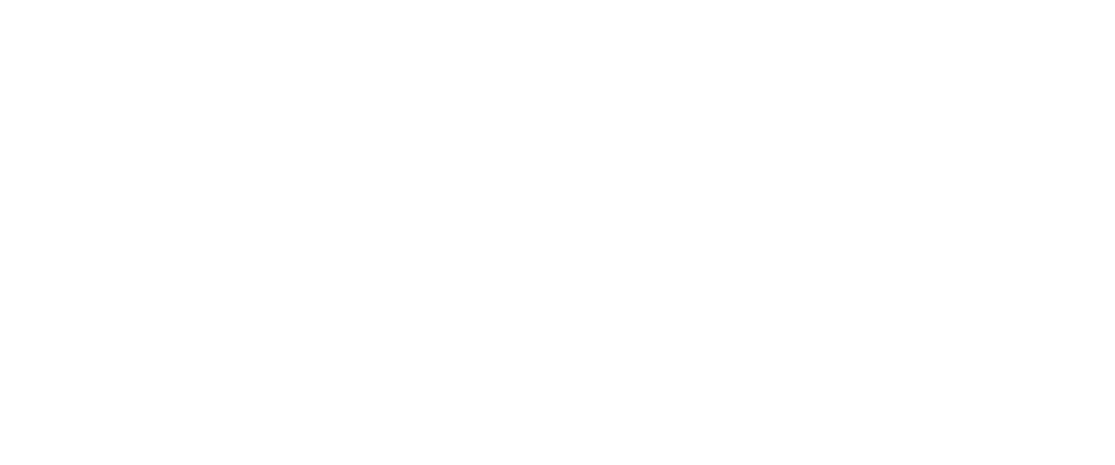 scroll, scrollTop: 0, scrollLeft: 0, axis: both 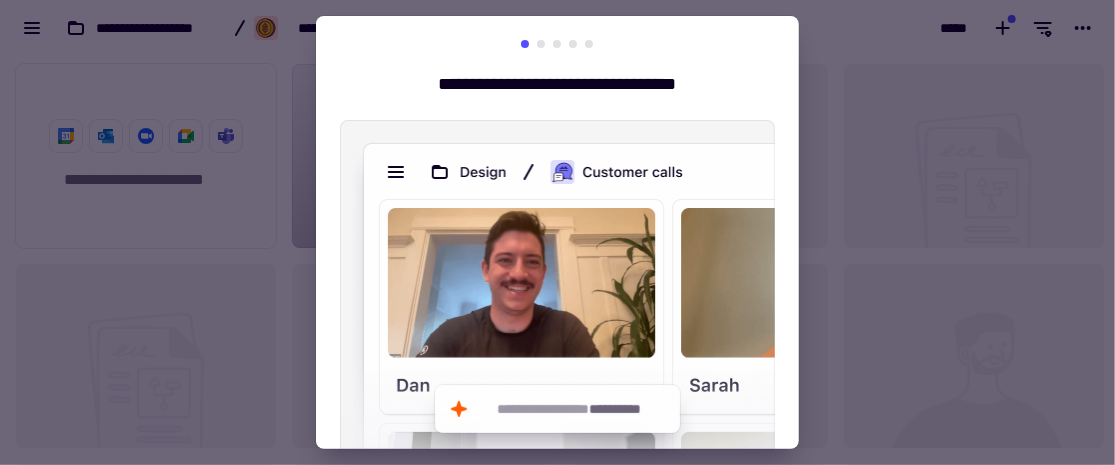 click at bounding box center (557, 232) 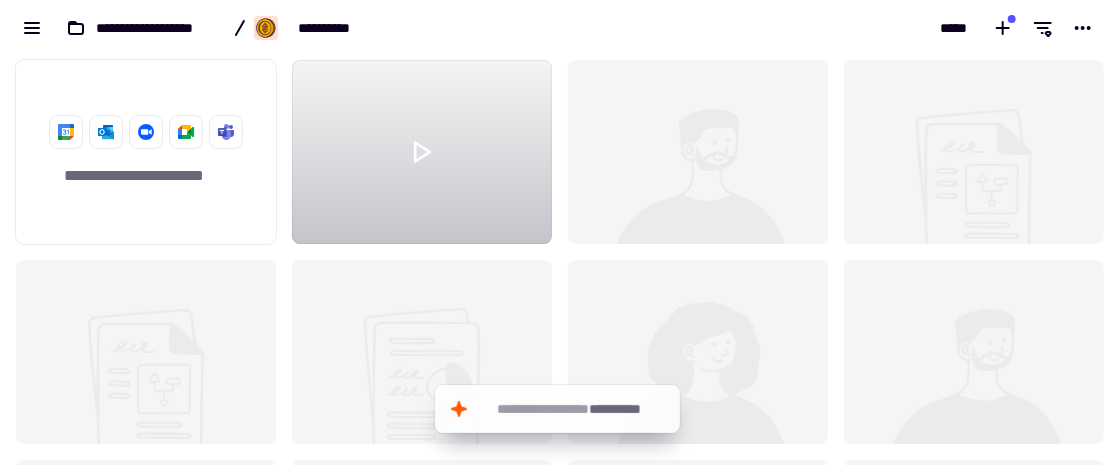 scroll, scrollTop: 5, scrollLeft: 0, axis: vertical 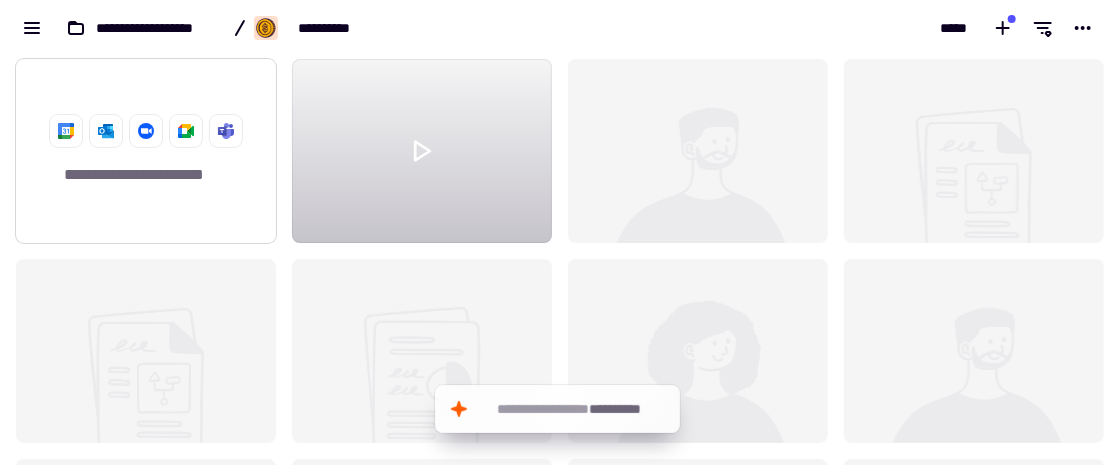 click on "**********" 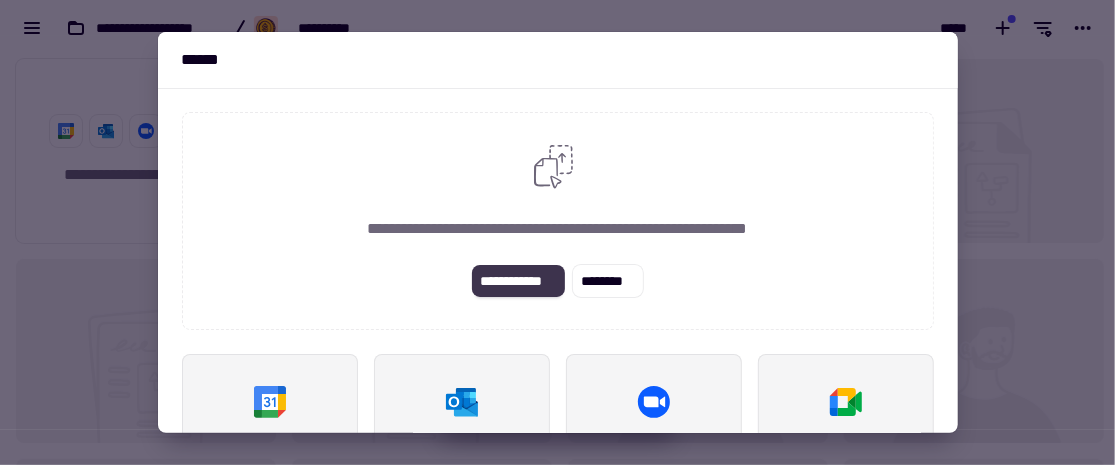 click on "**********" 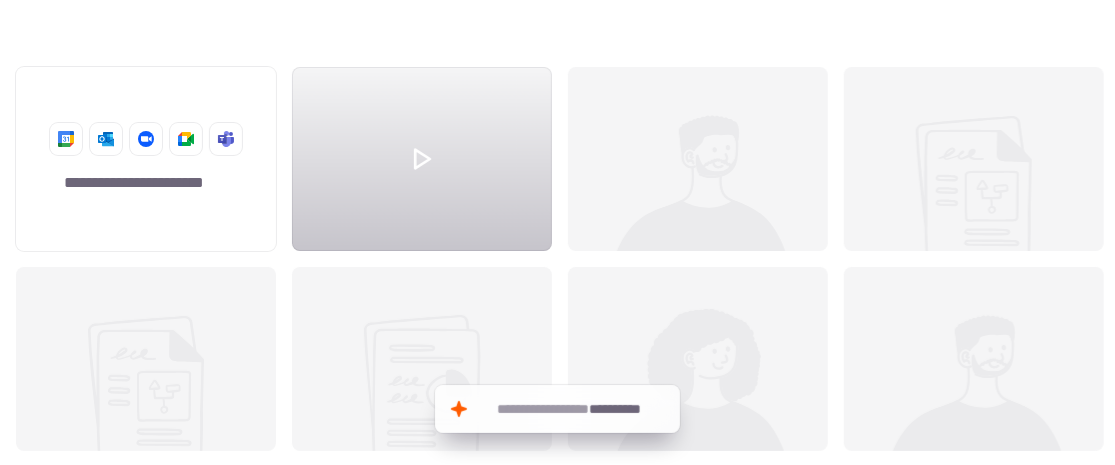 scroll, scrollTop: 394, scrollLeft: 1085, axis: both 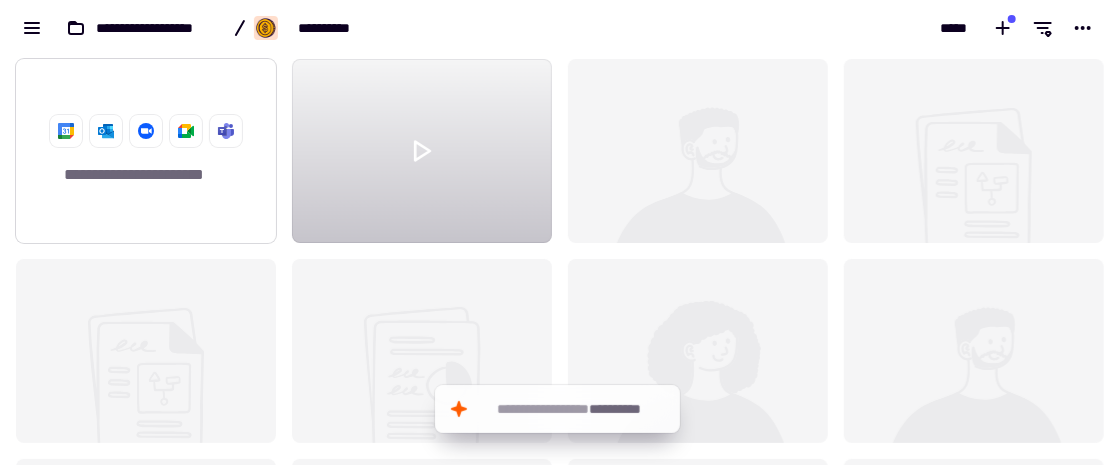 click on "**********" 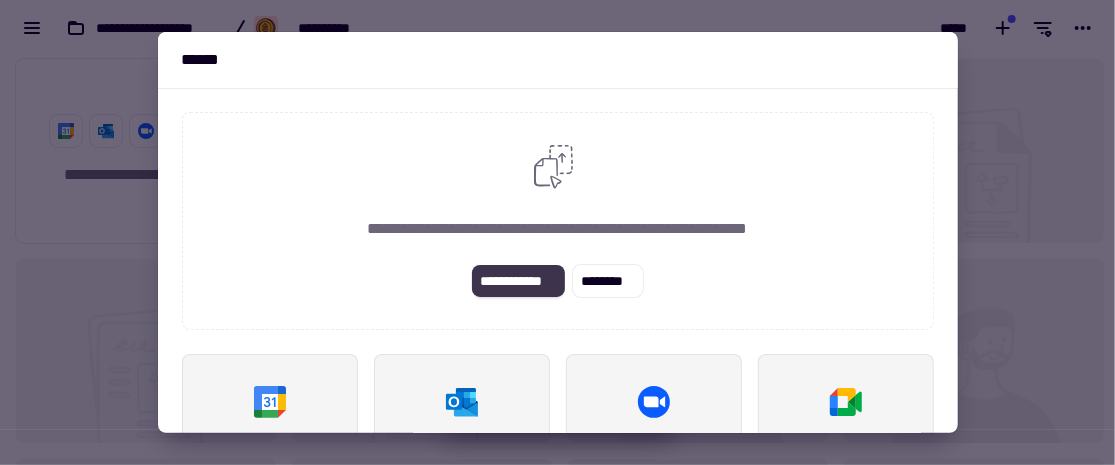 click on "**********" 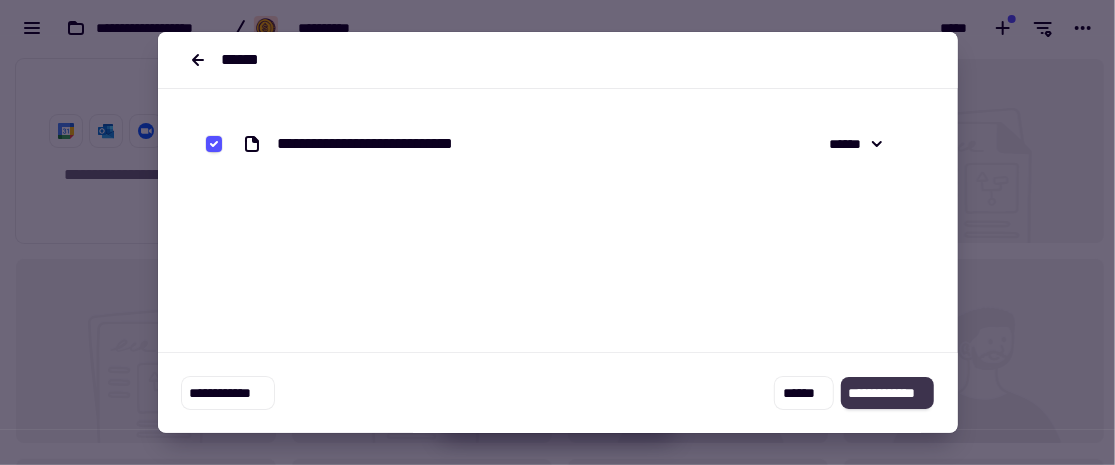 click on "**********" 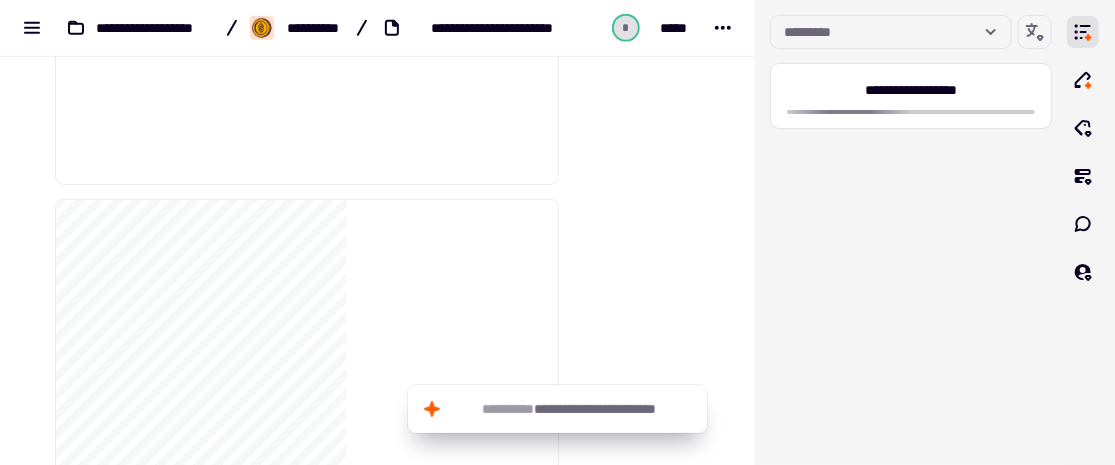 scroll, scrollTop: 692, scrollLeft: 0, axis: vertical 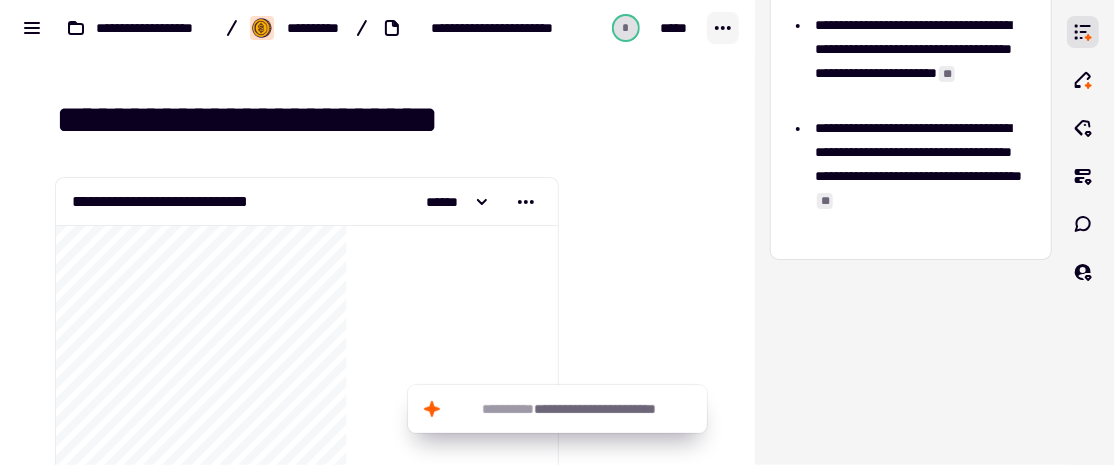 click 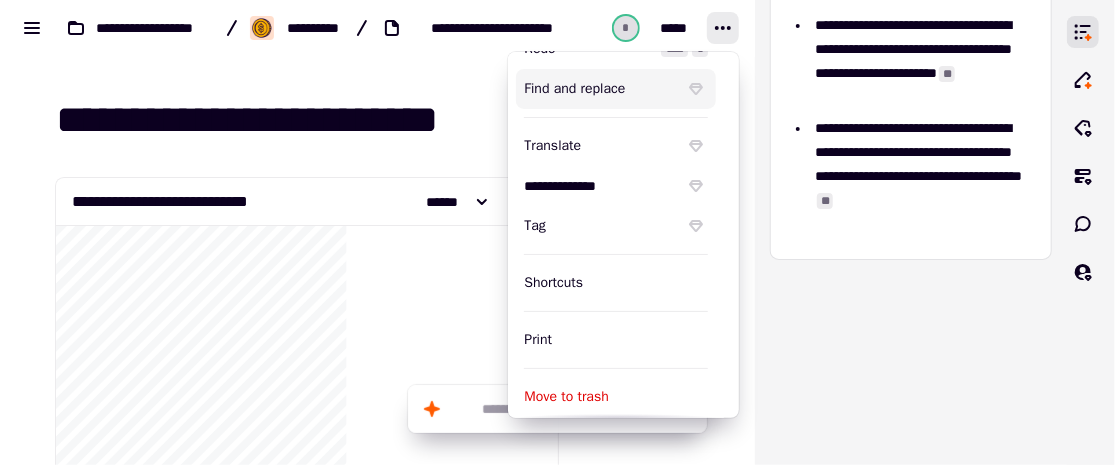 scroll, scrollTop: 129, scrollLeft: 0, axis: vertical 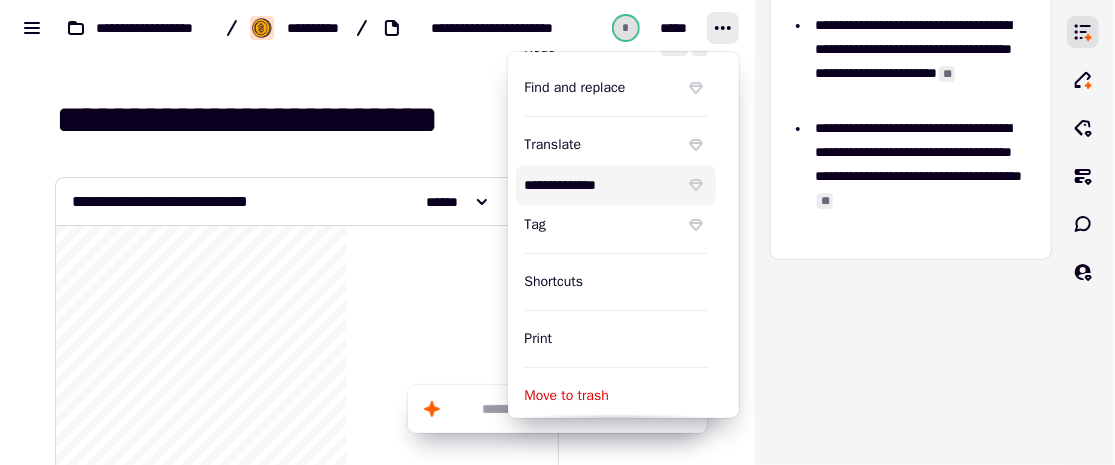 click on "**********" 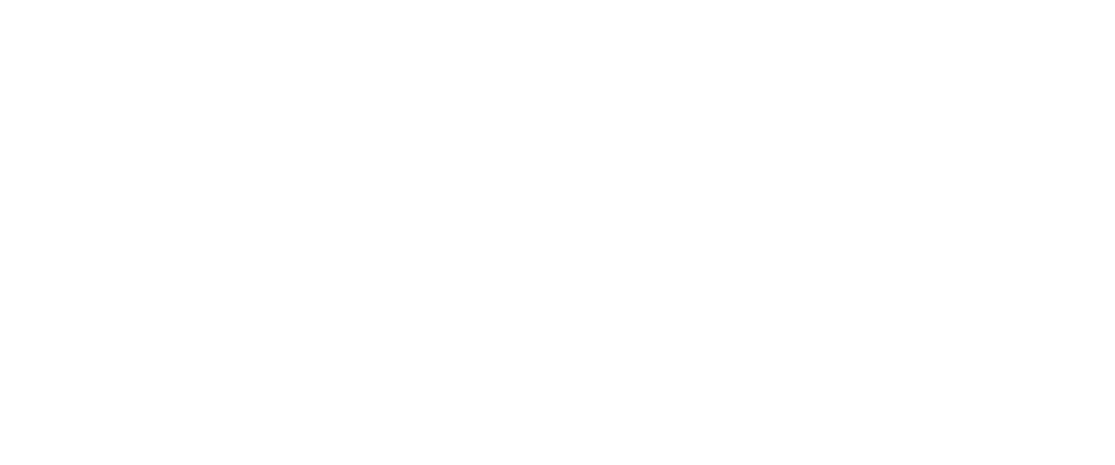 scroll, scrollTop: 0, scrollLeft: 0, axis: both 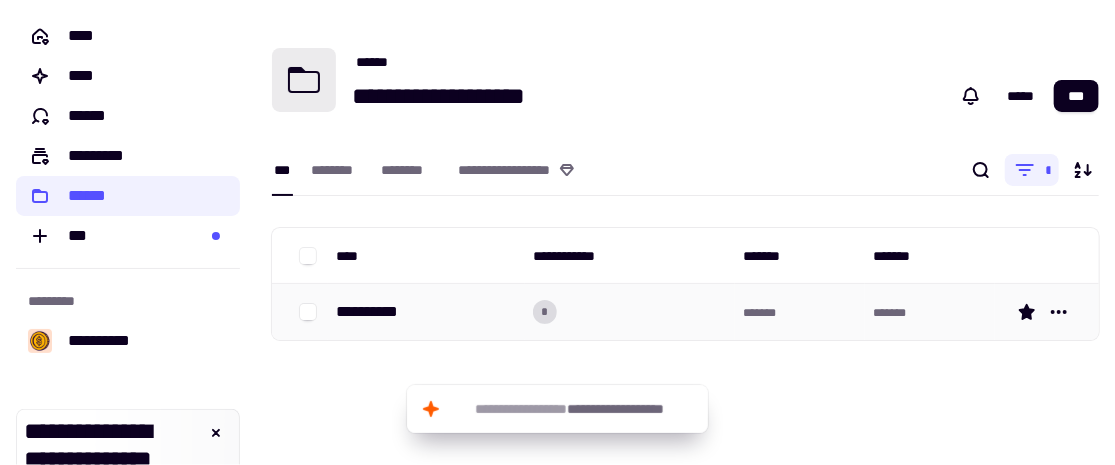 click on "**********" at bounding box center [375, 312] 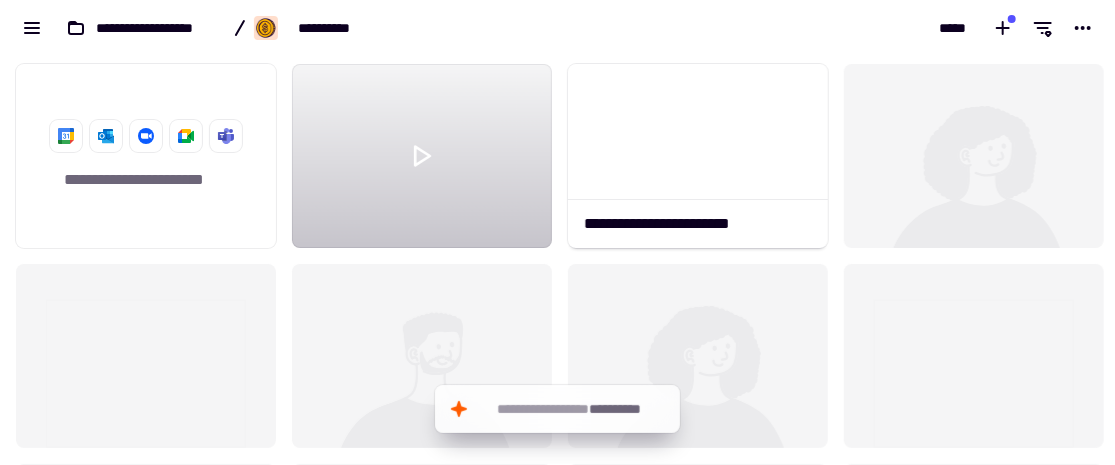 scroll, scrollTop: 16, scrollLeft: 15, axis: both 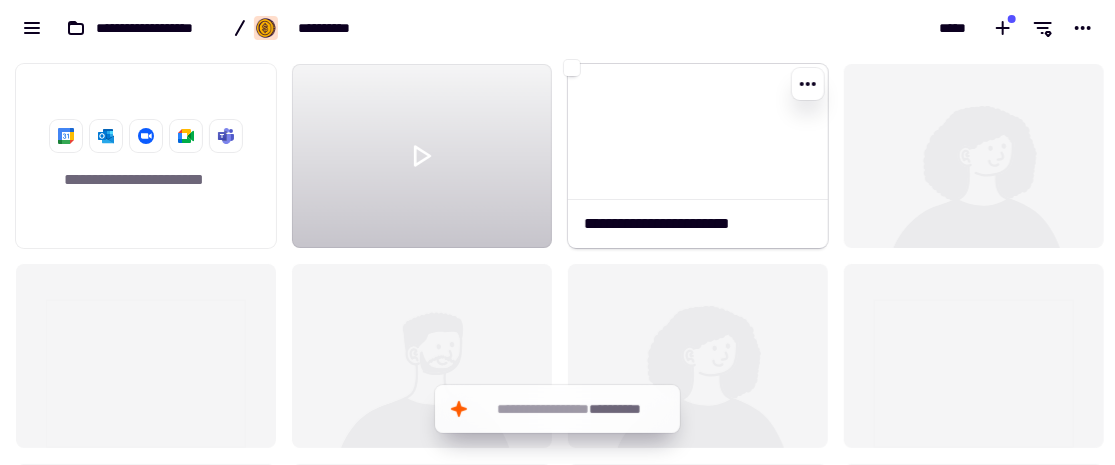 click 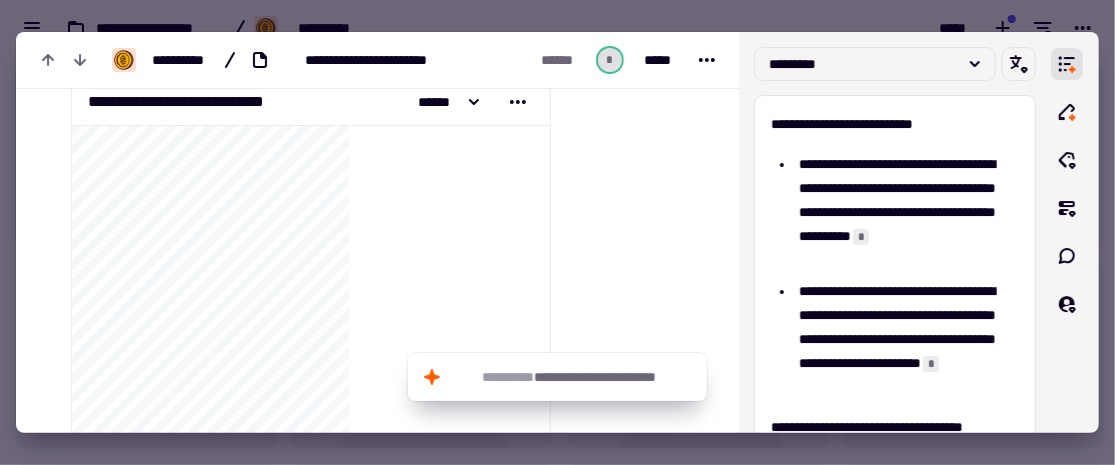 scroll, scrollTop: 133, scrollLeft: 0, axis: vertical 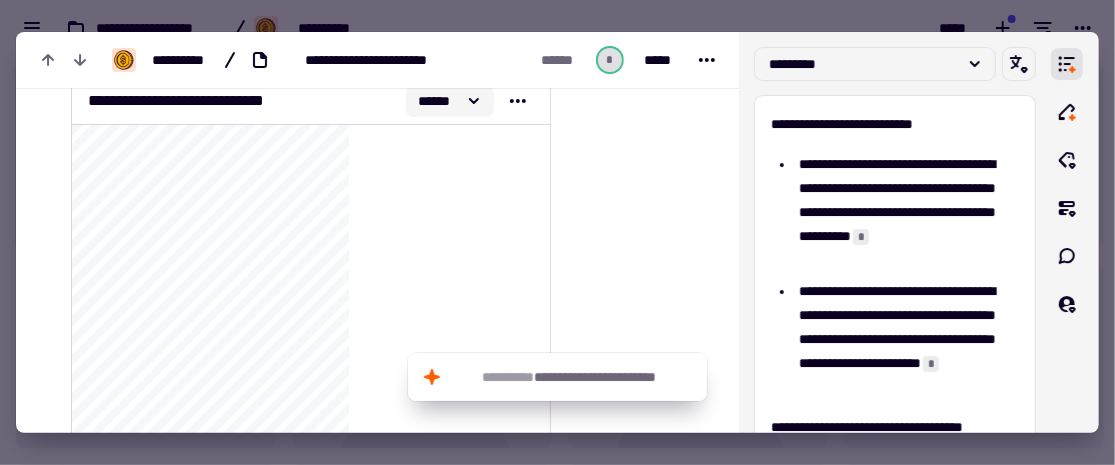 click 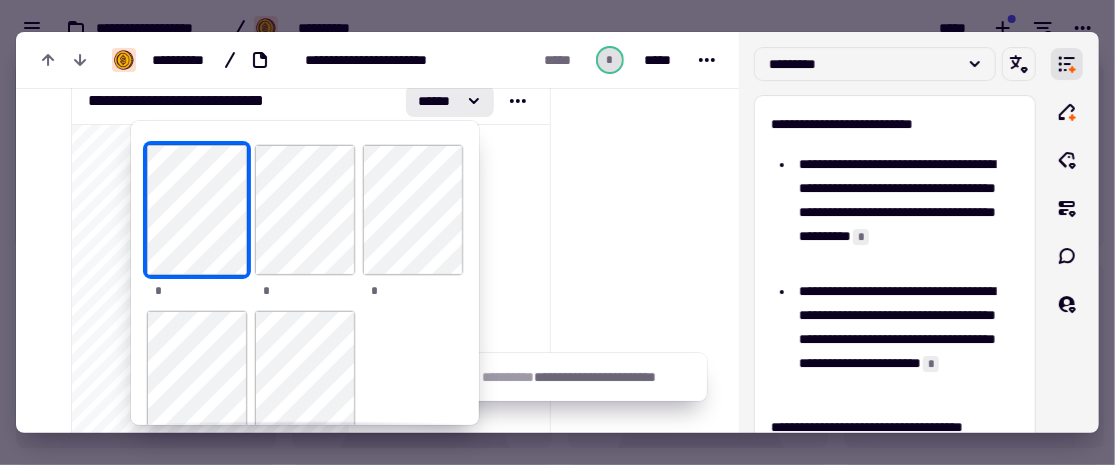 click at bounding box center [636, 1741] 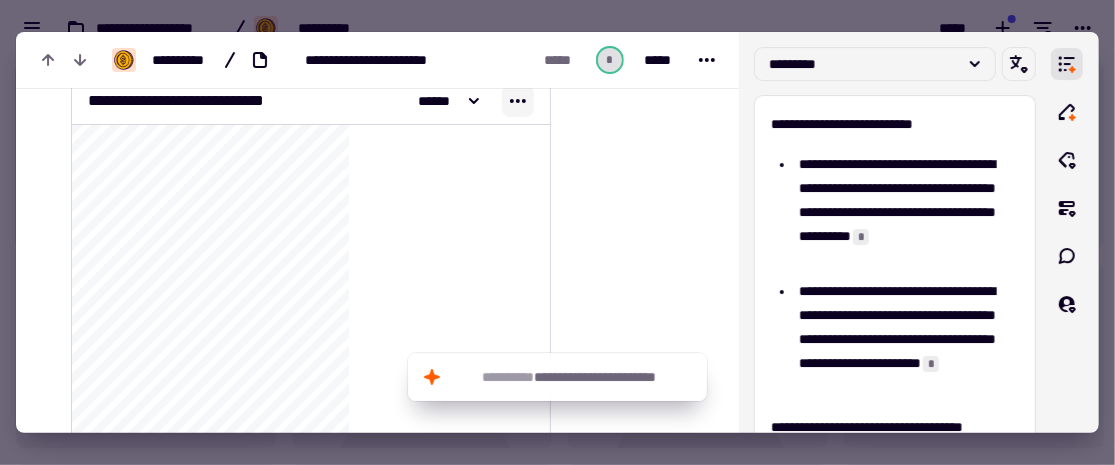 click 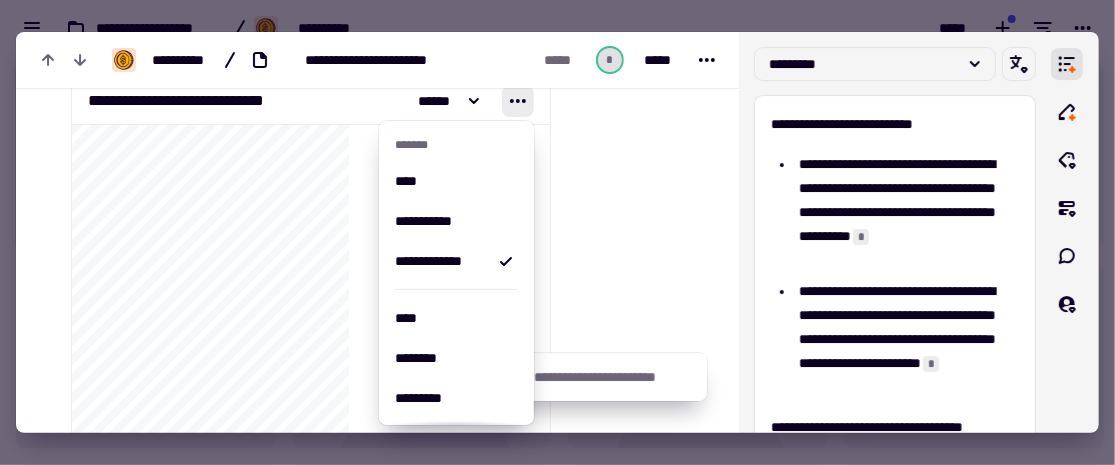 click at bounding box center [636, 1741] 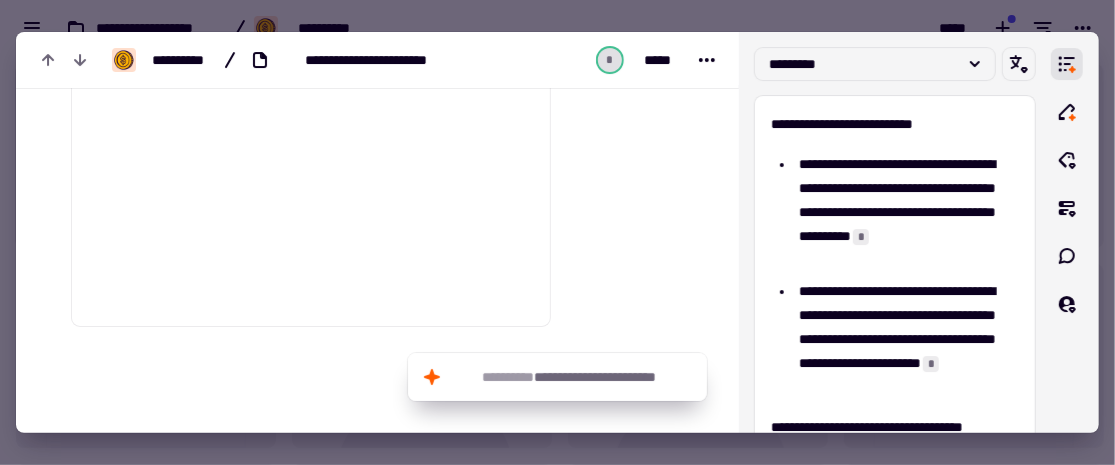scroll, scrollTop: 3206, scrollLeft: 0, axis: vertical 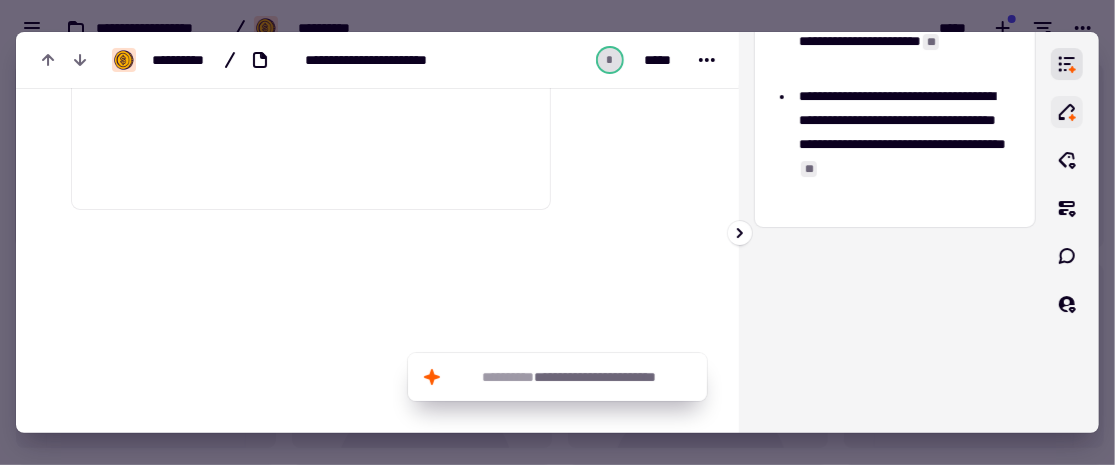 click 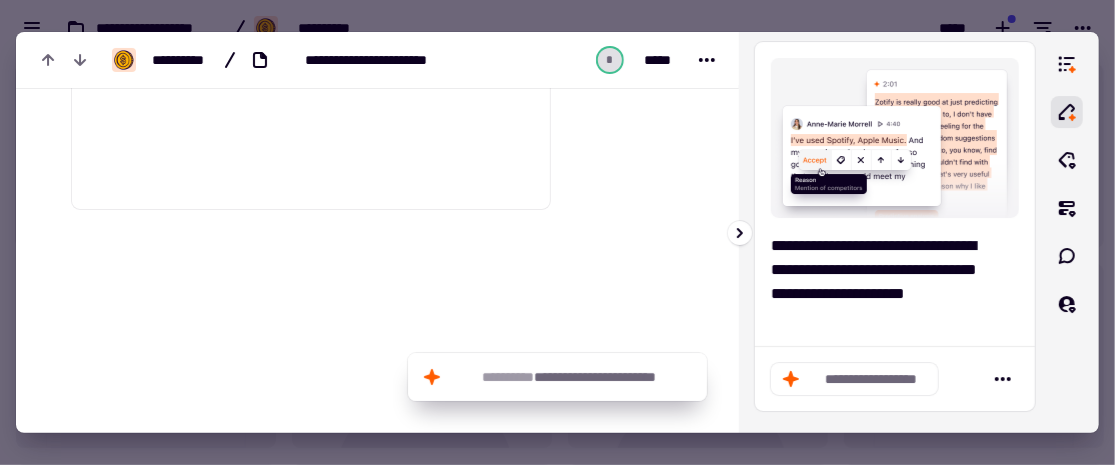 scroll, scrollTop: 0, scrollLeft: 0, axis: both 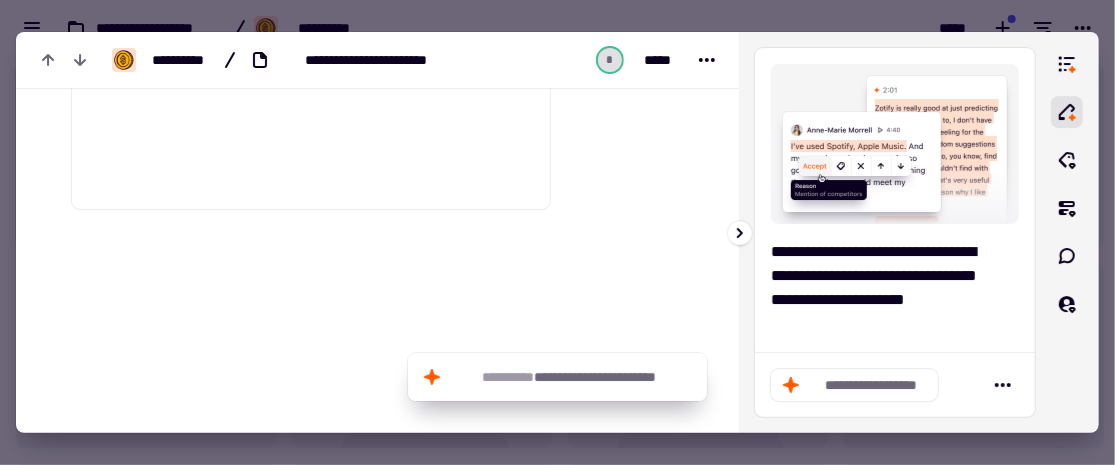 click on "**********" 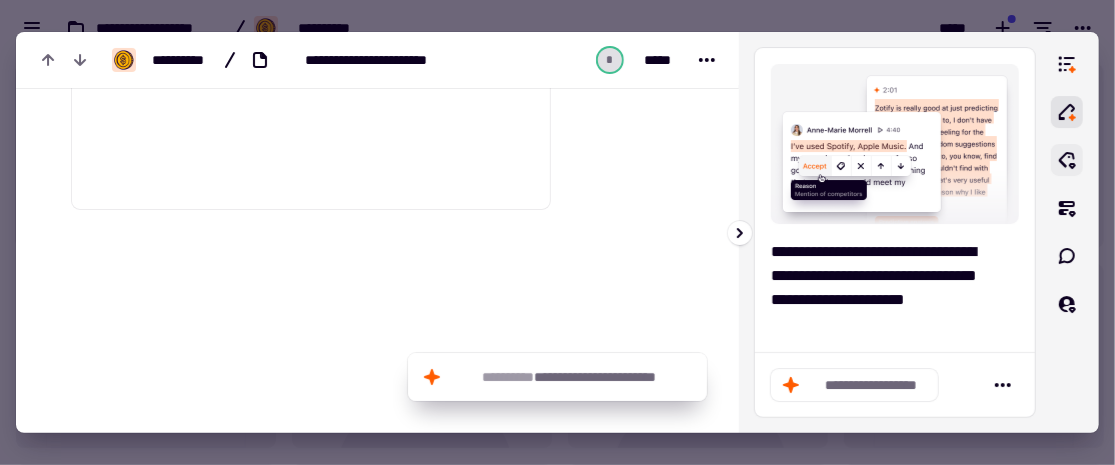 click 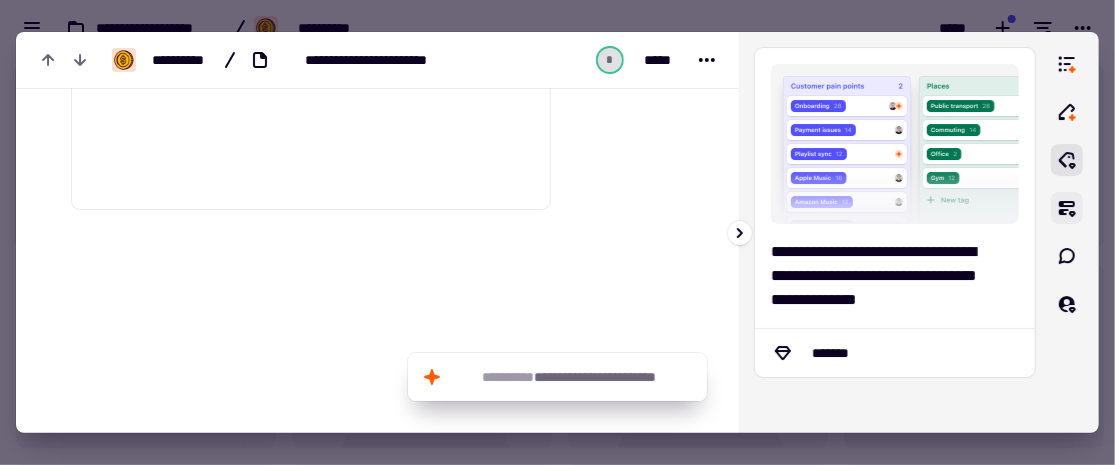 click 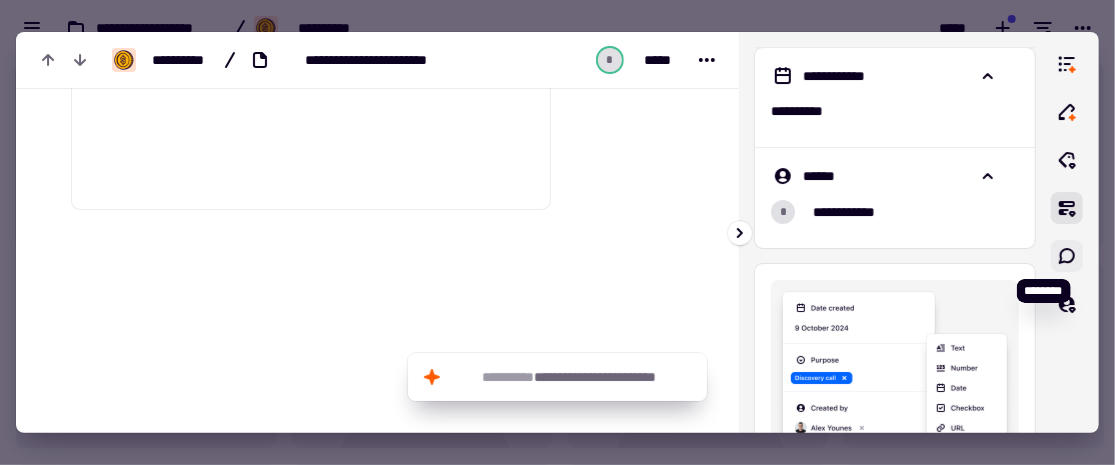 click 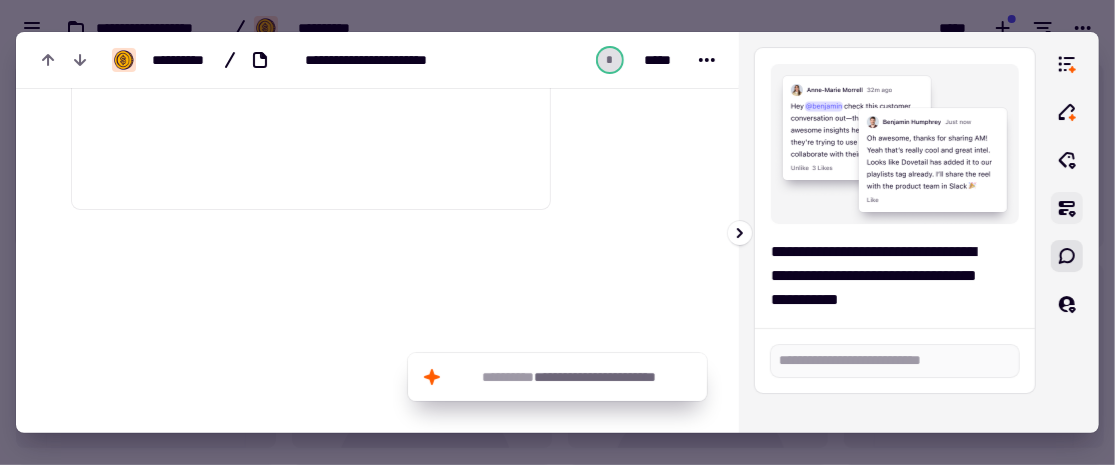 click 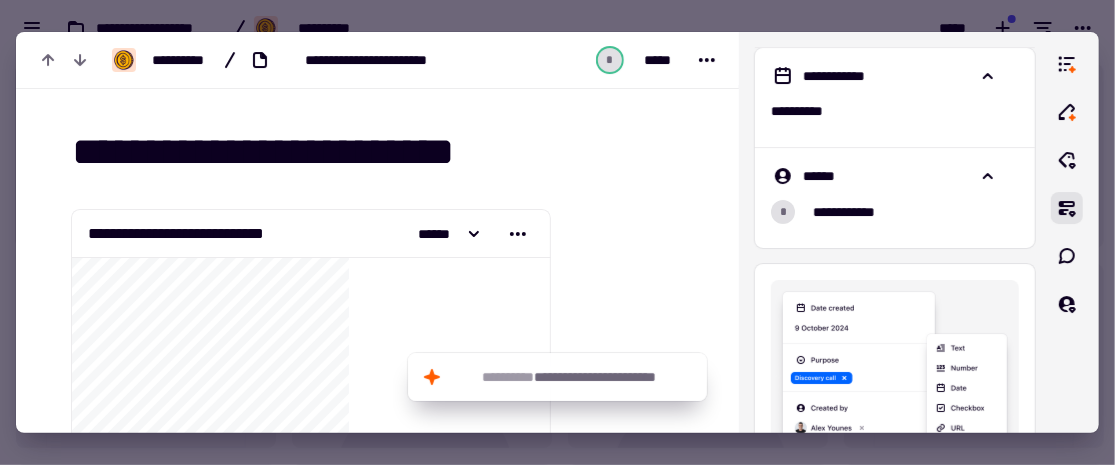 scroll, scrollTop: 85, scrollLeft: 0, axis: vertical 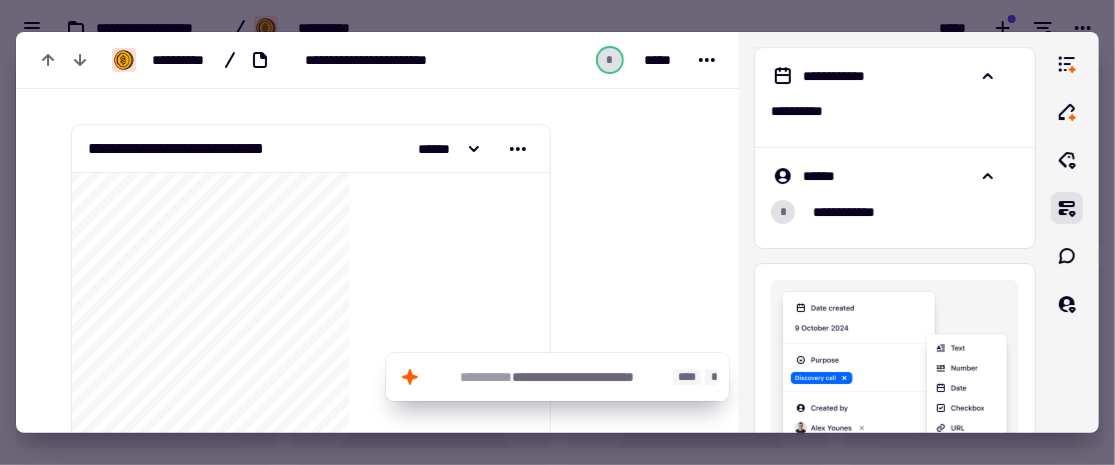 click on "**********" 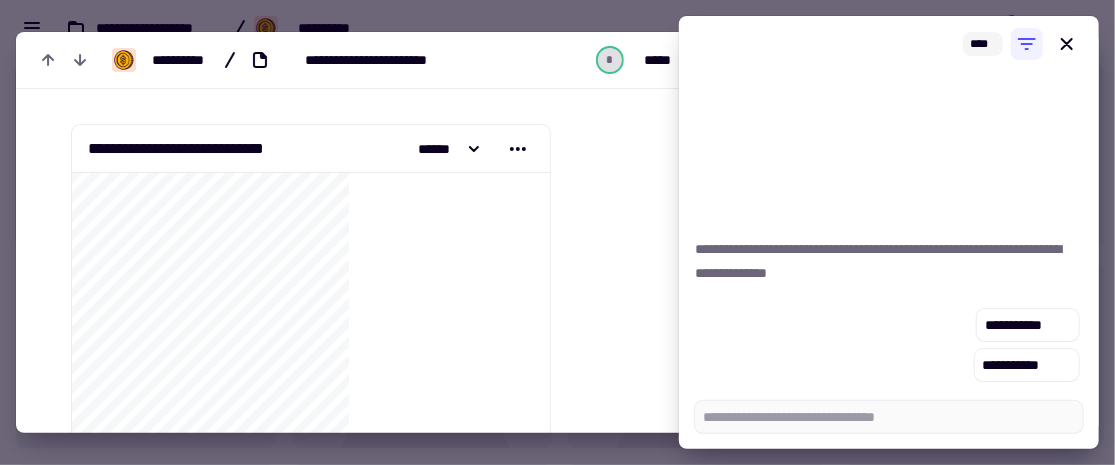 type on "*" 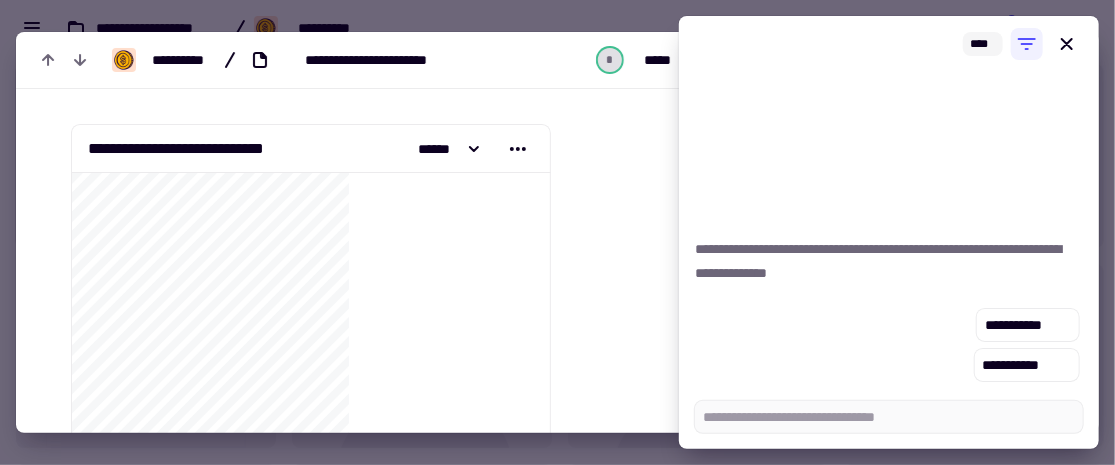 type on "*" 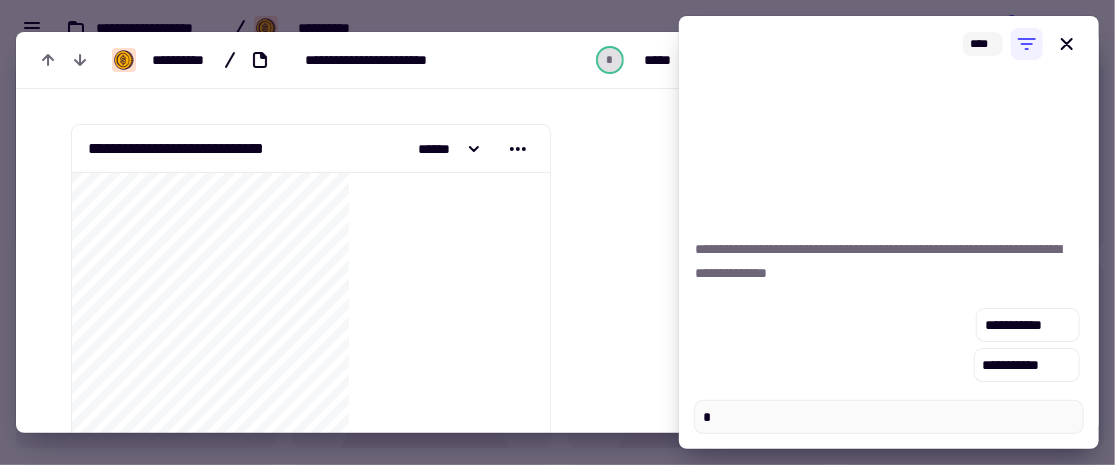 type on "*" 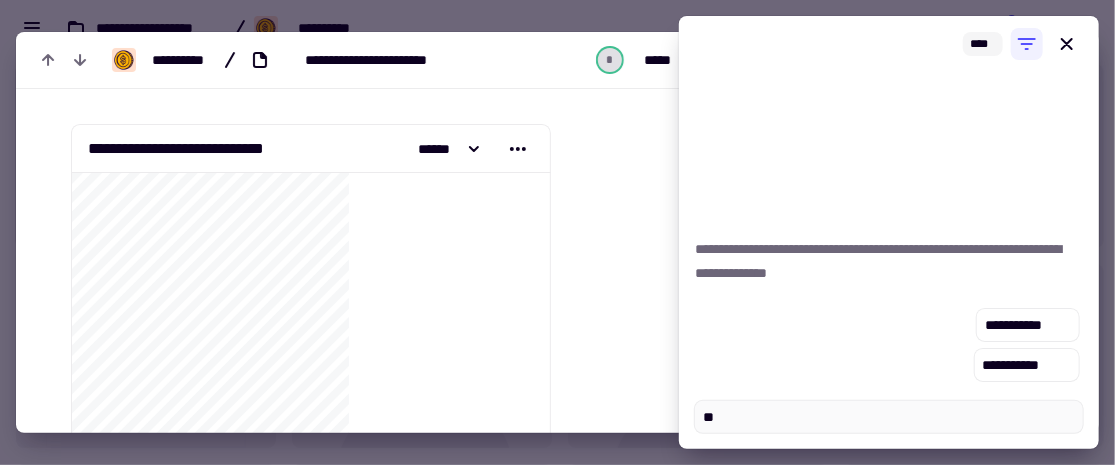 type on "*" 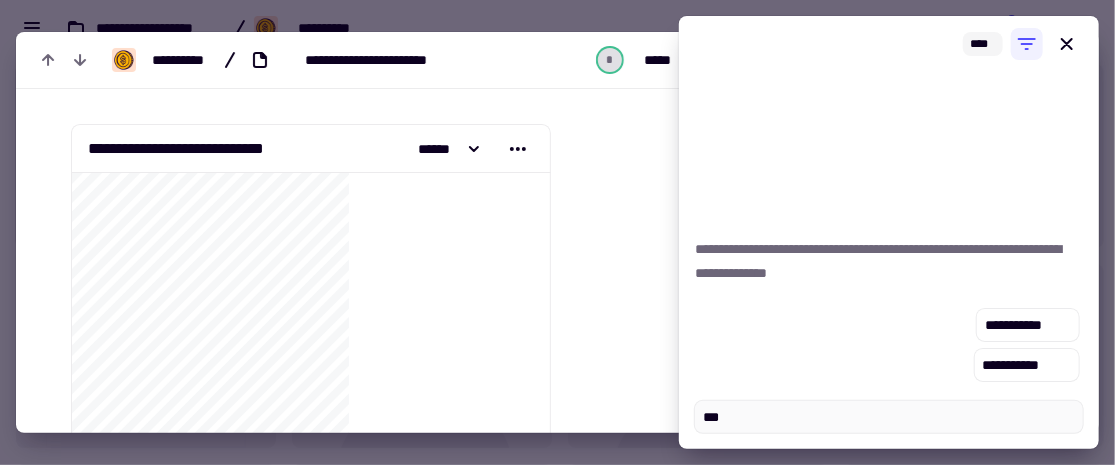 type on "*" 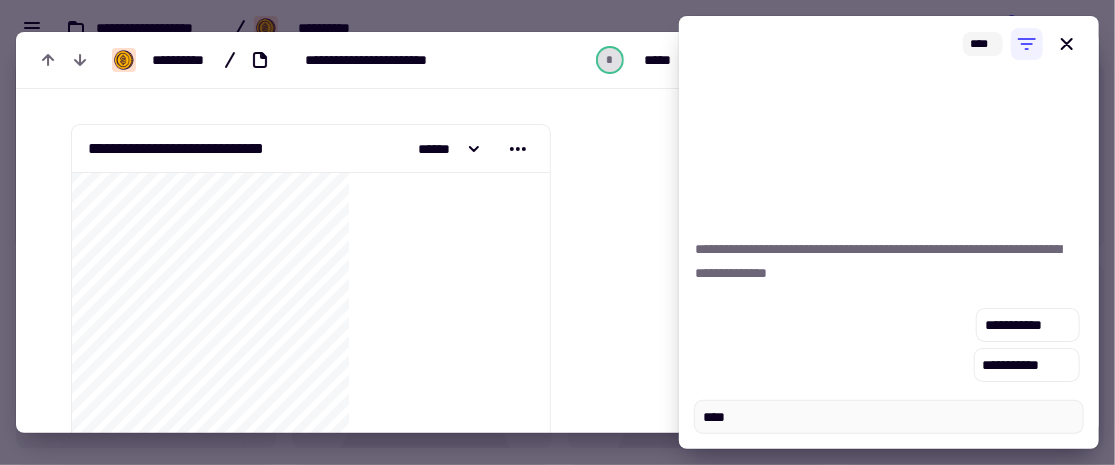 type on "*" 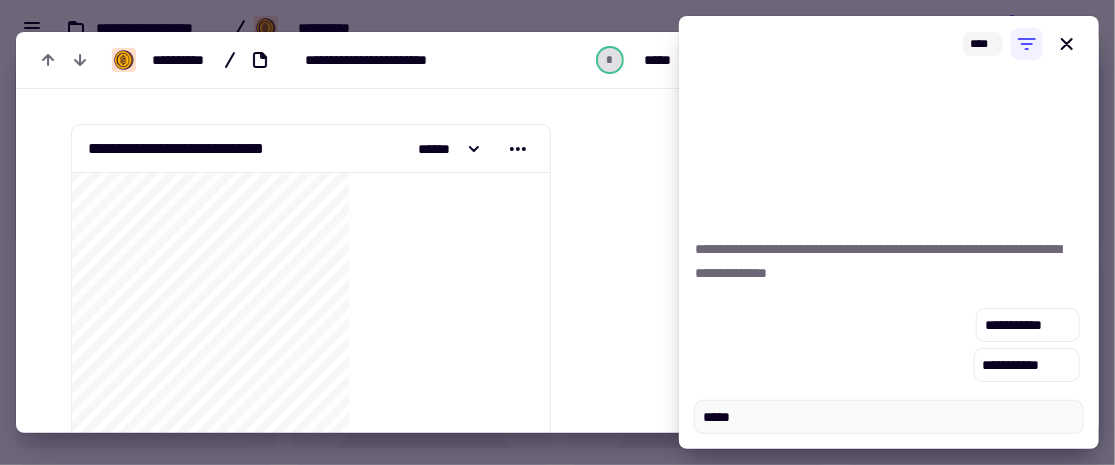 type on "*" 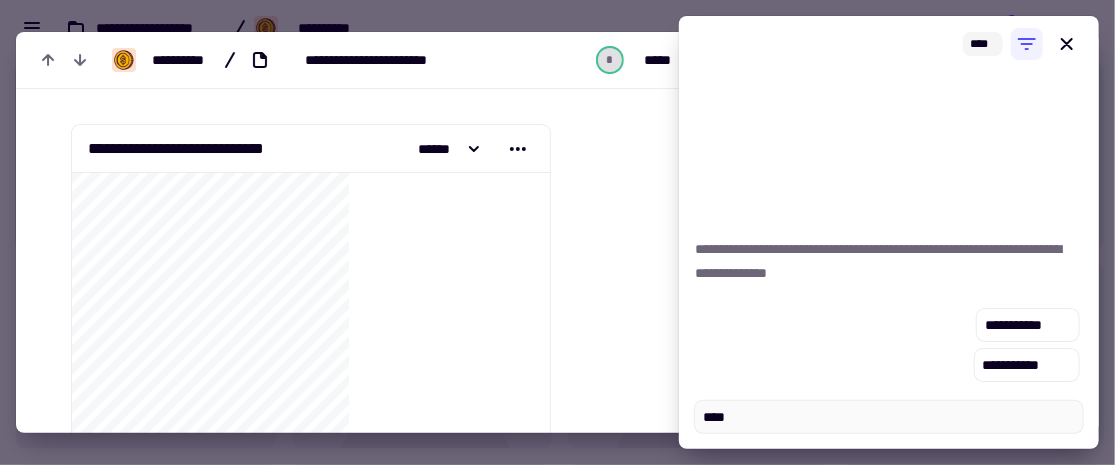 type on "*" 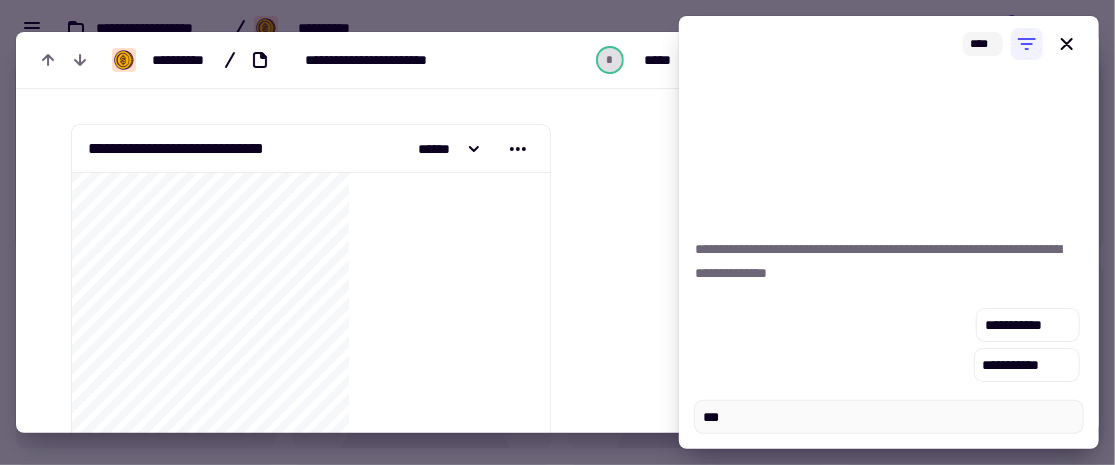 type on "*" 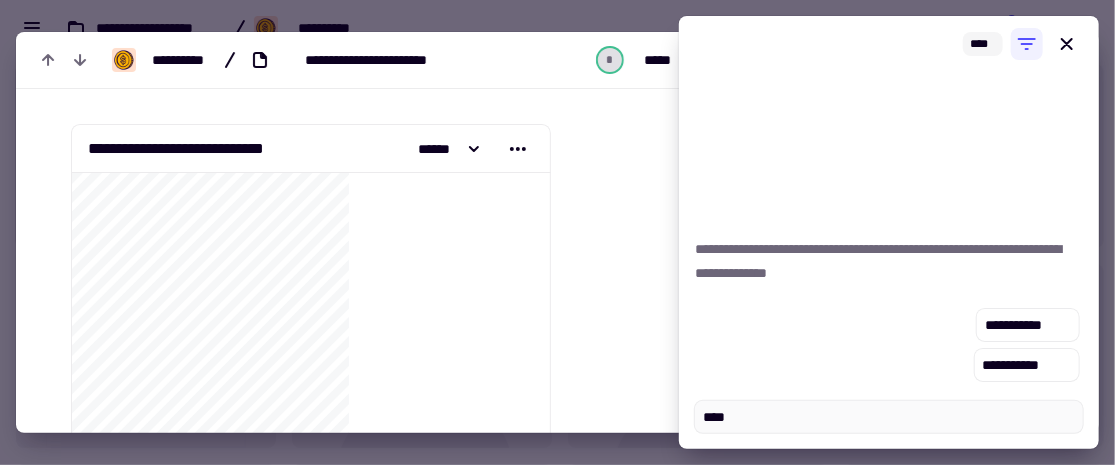 type on "*" 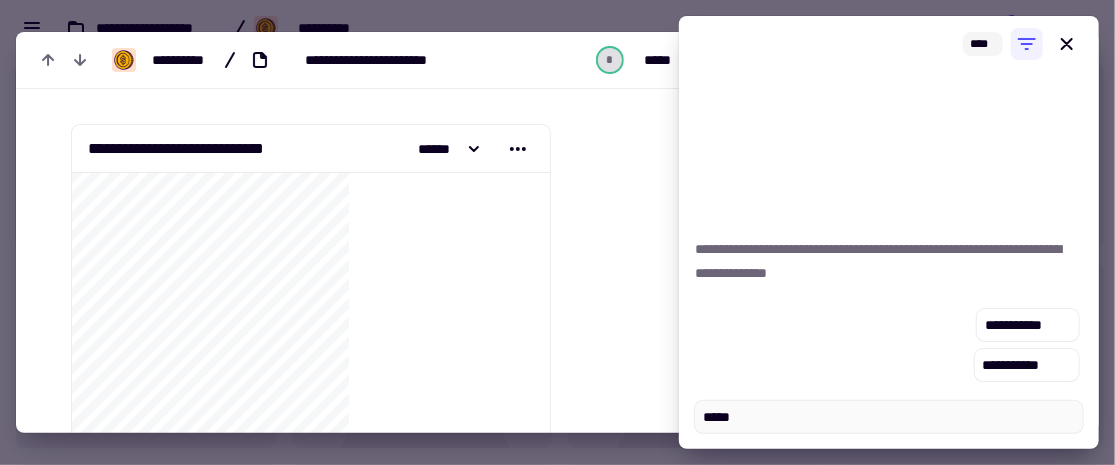 type on "*" 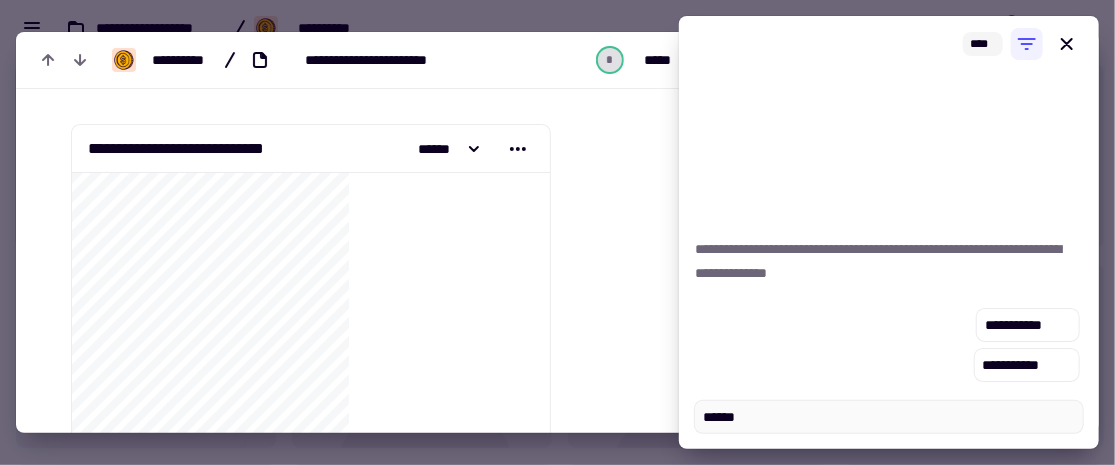 type on "*" 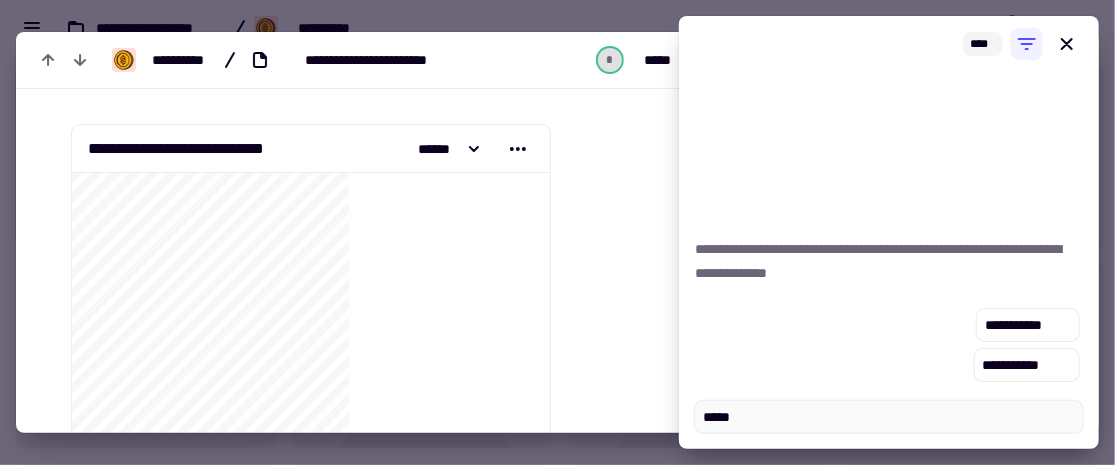 type on "*" 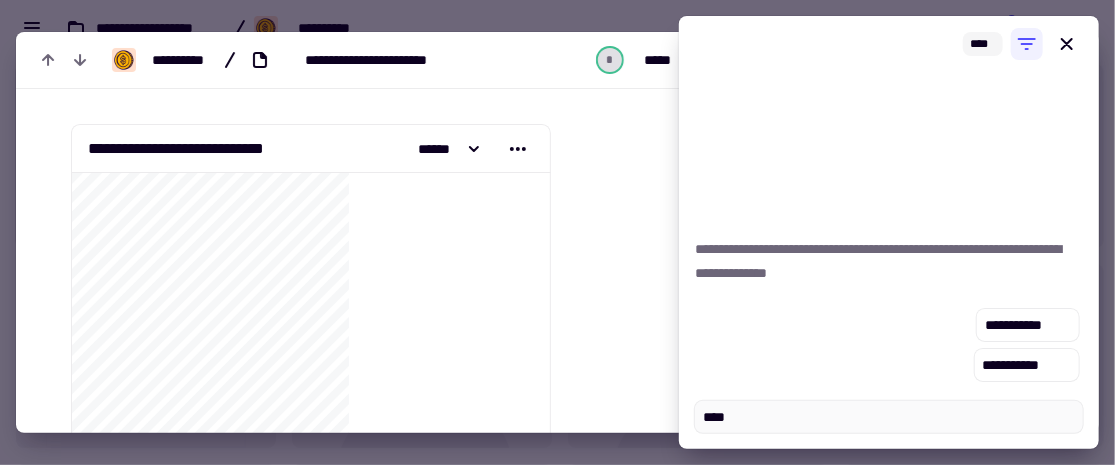 type on "*****" 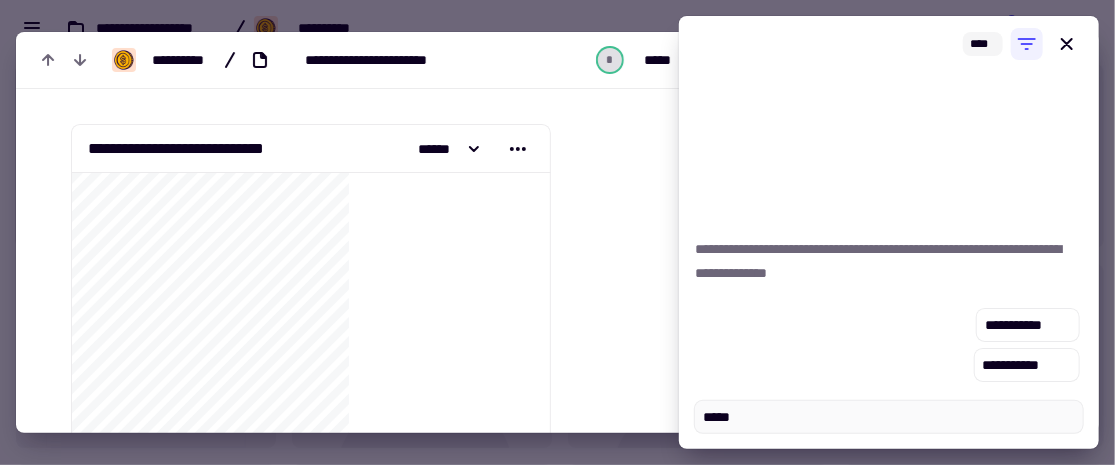 type on "*" 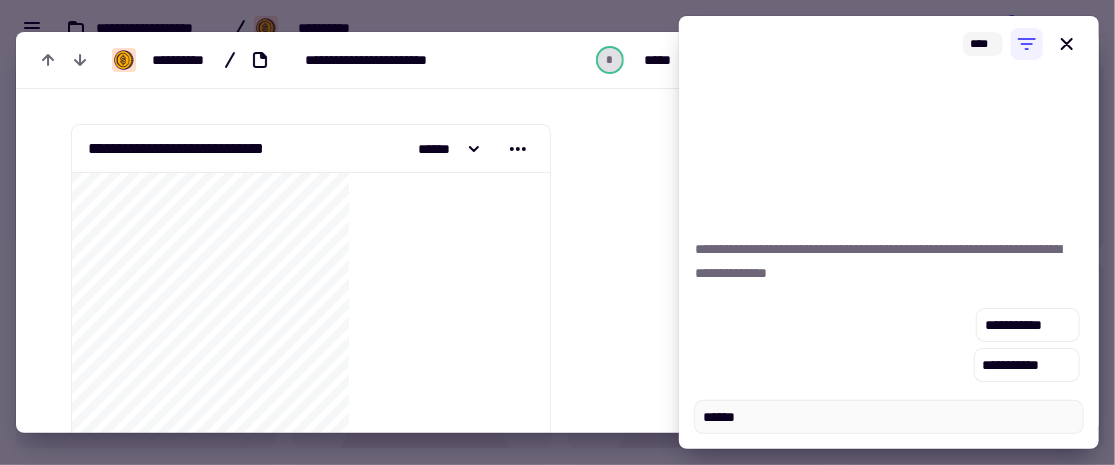 type on "*" 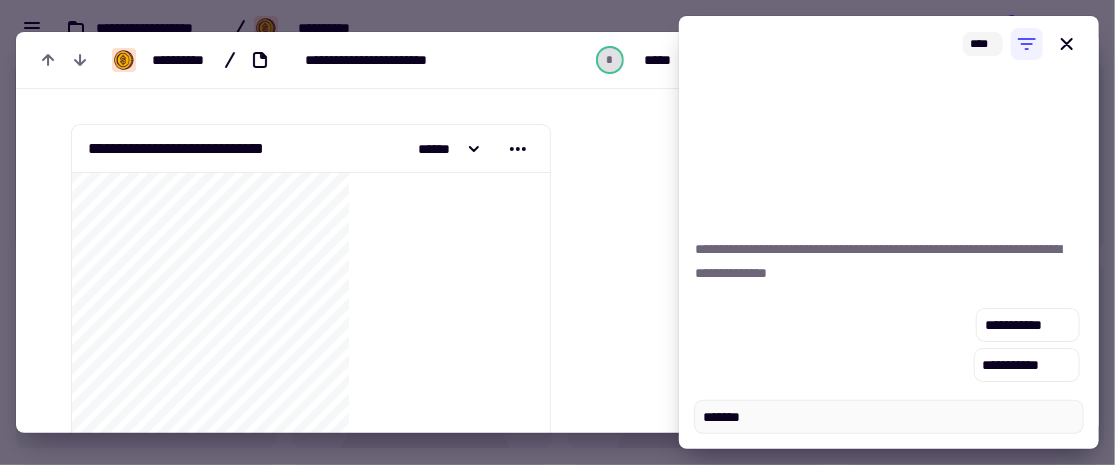 type on "*" 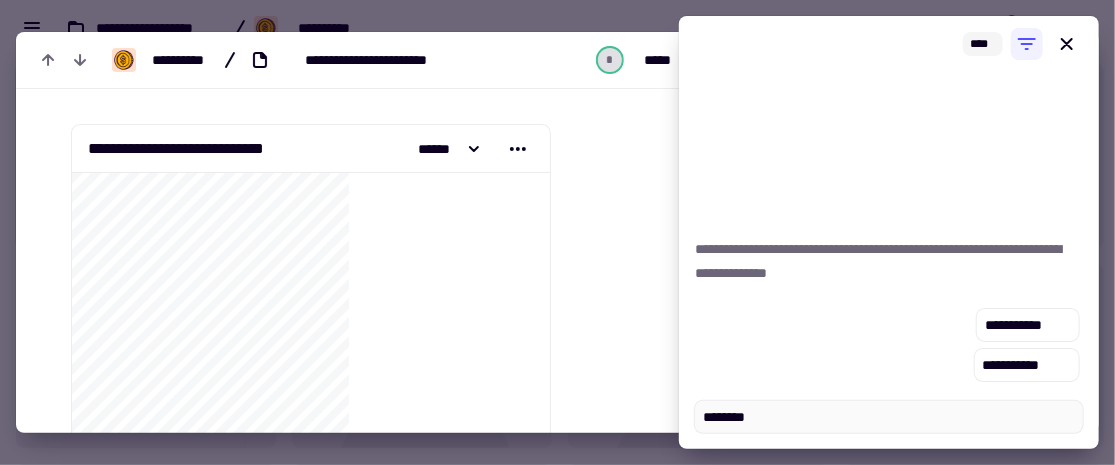 type on "*" 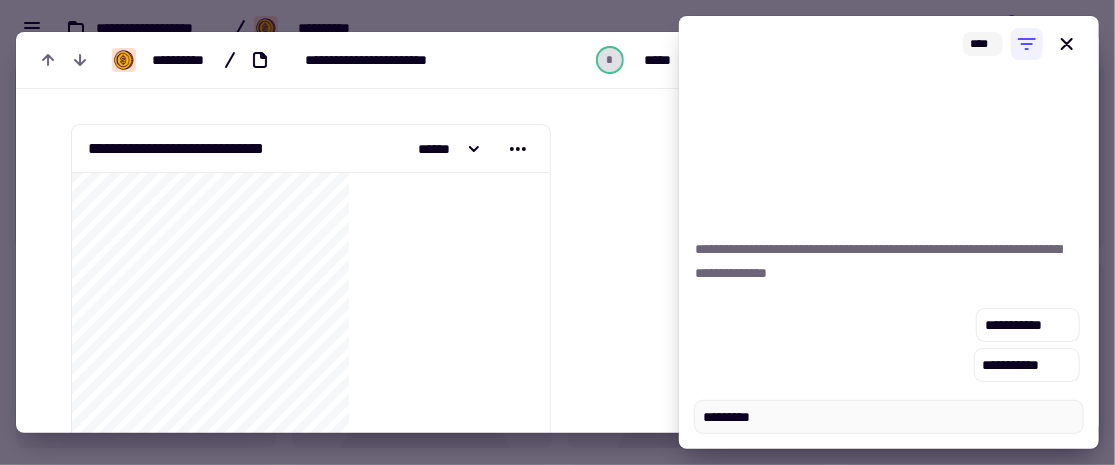 type on "*" 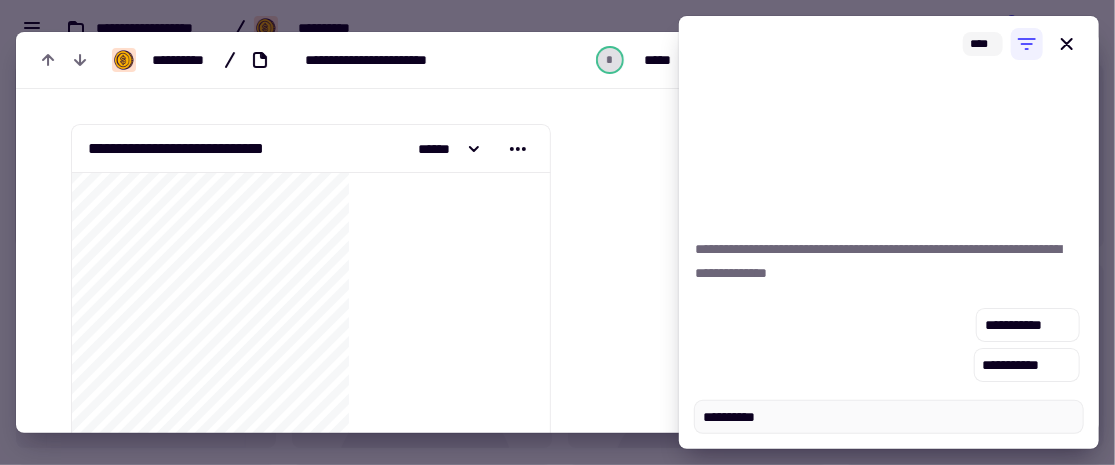 type on "*" 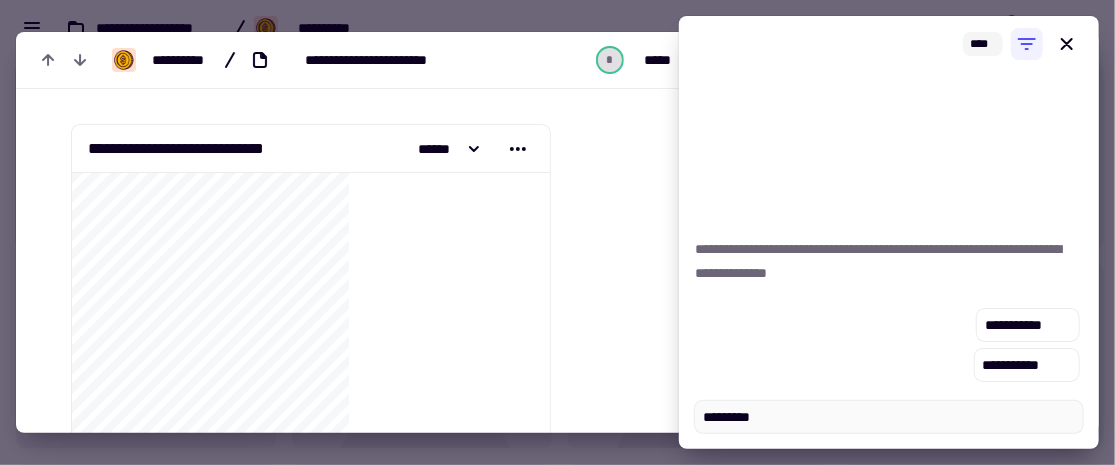 type on "*" 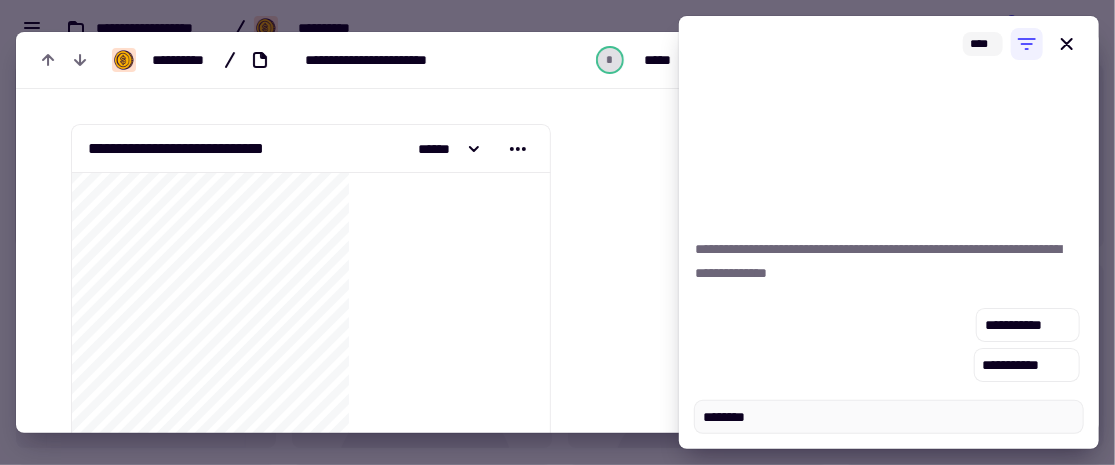 type on "*" 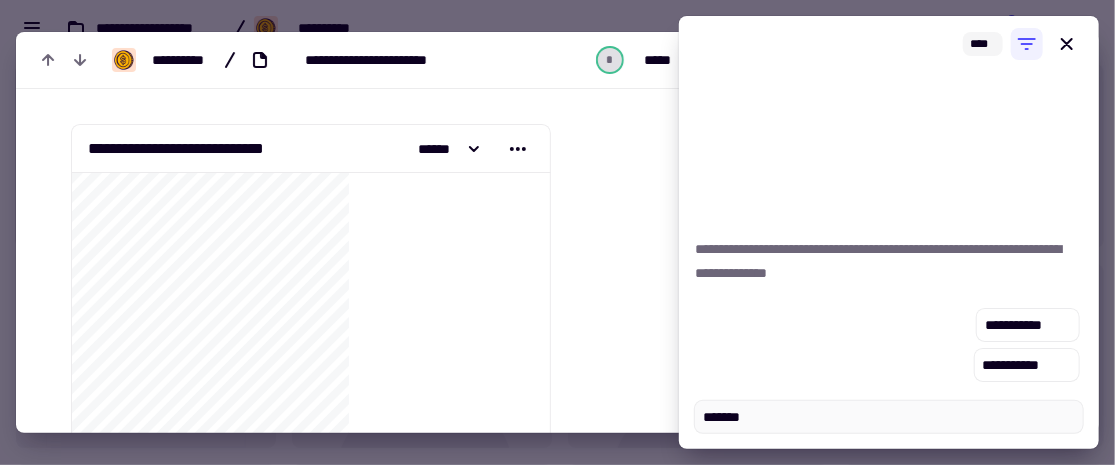type on "*" 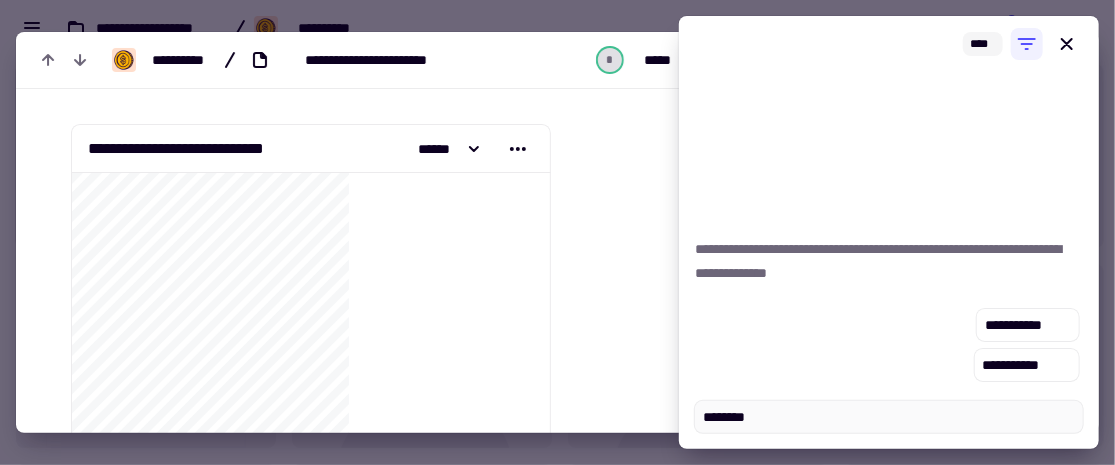 type on "*" 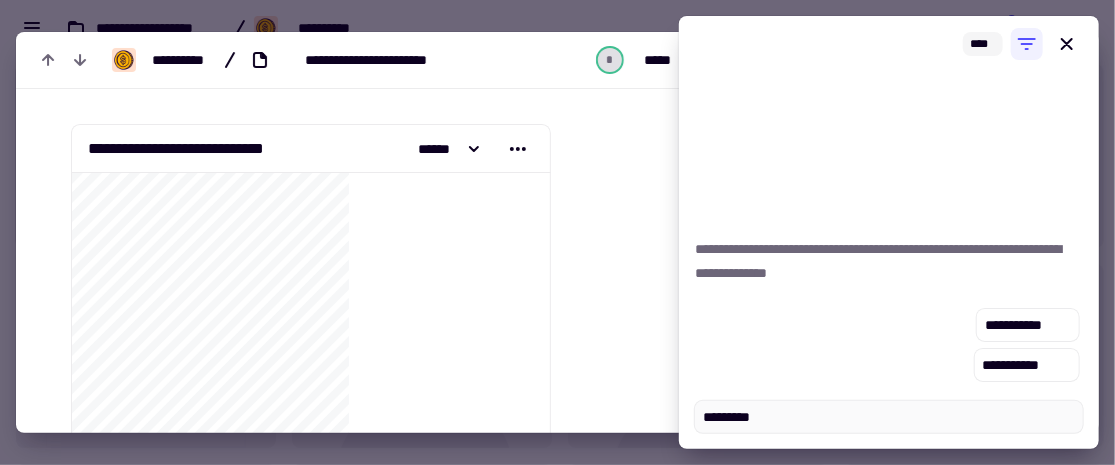 type on "*" 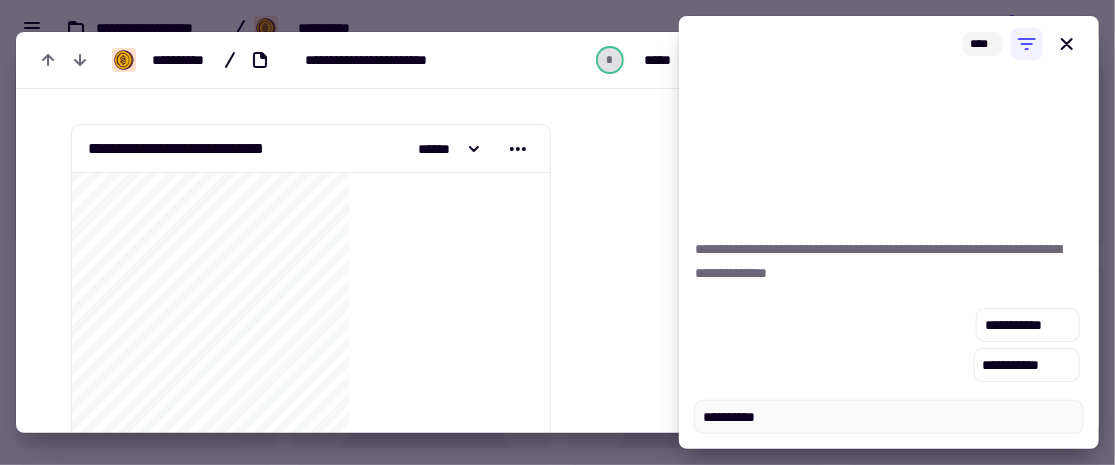 type on "*" 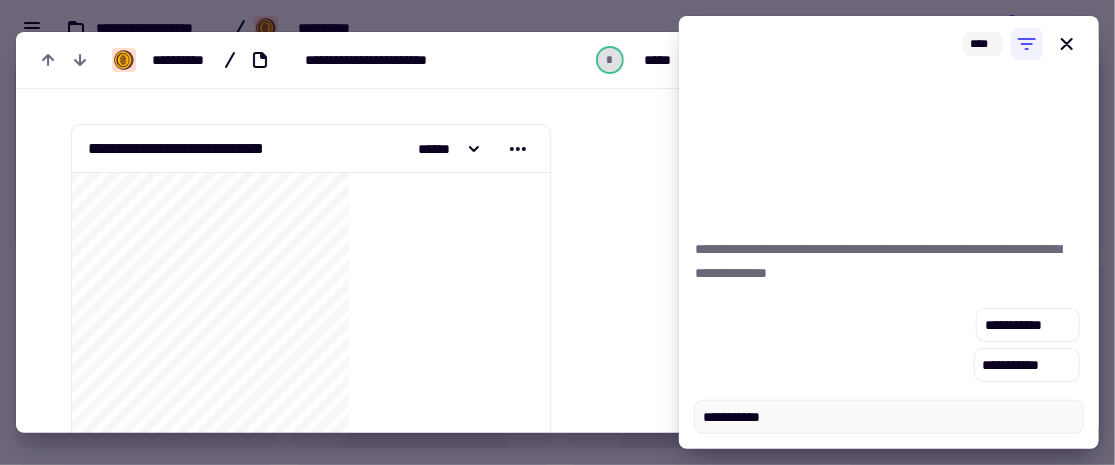 type on "**********" 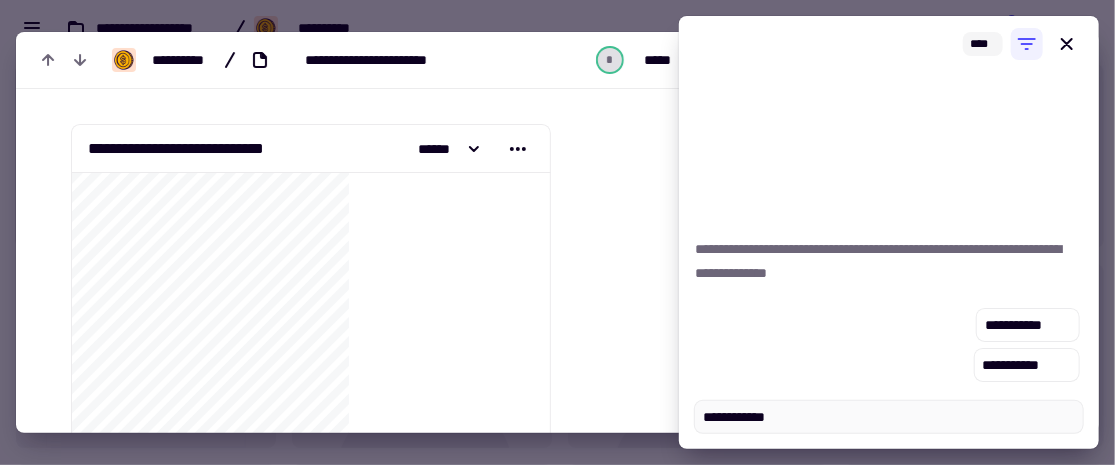 type on "*" 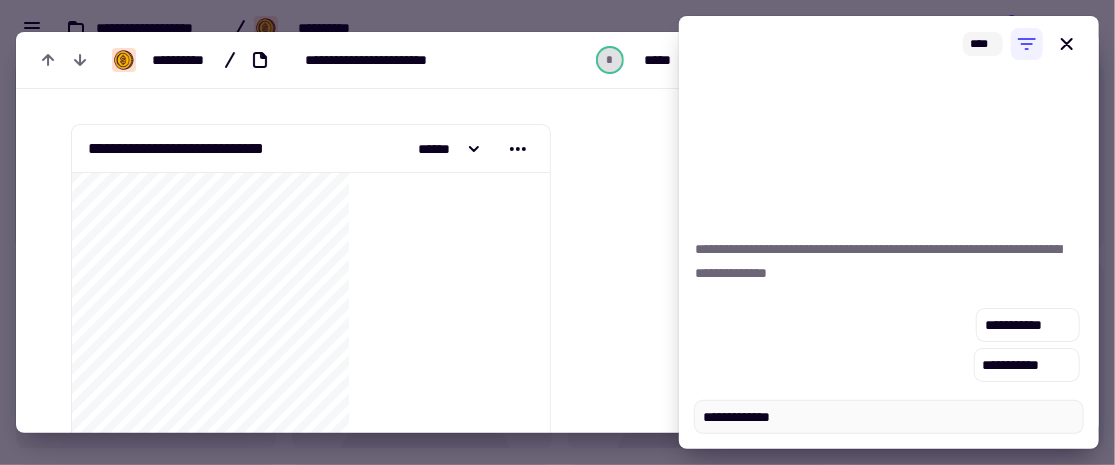 type on "*" 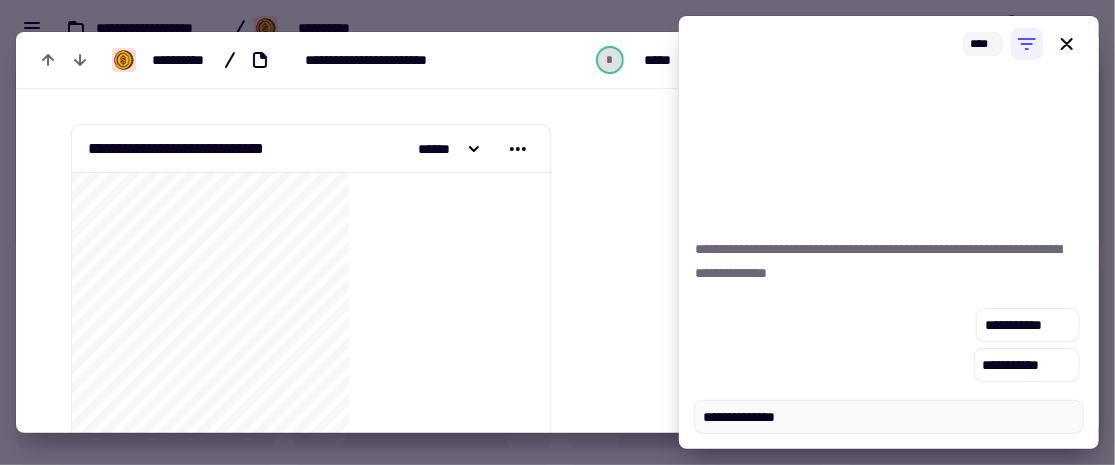 type on "*" 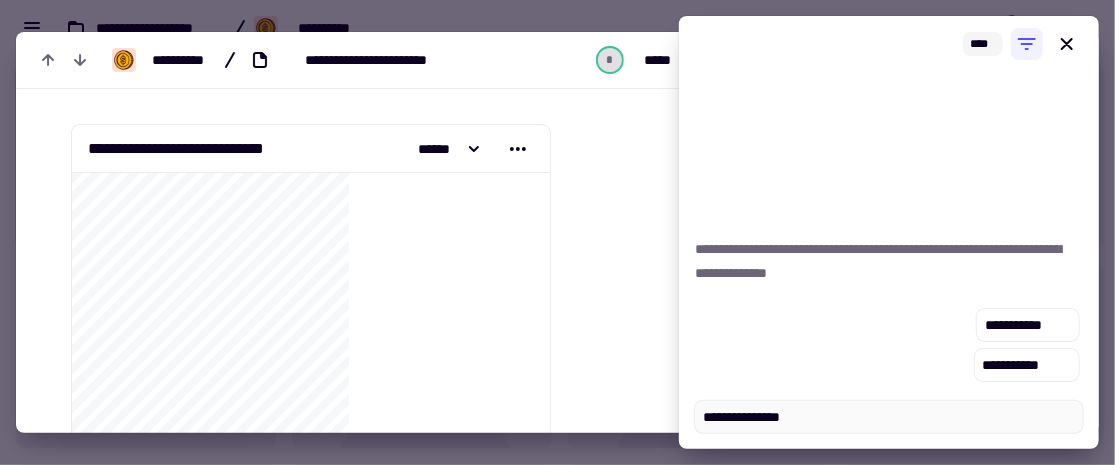 type on "*" 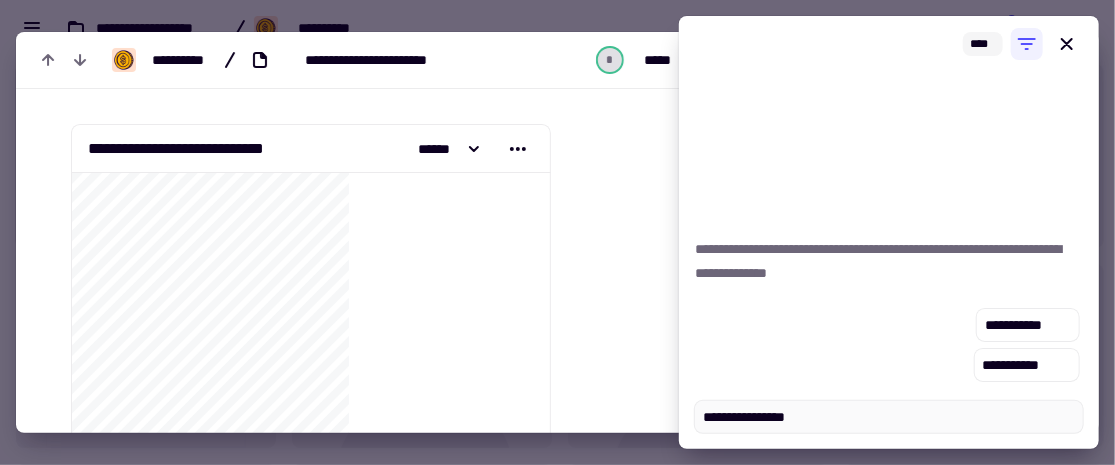 type on "*" 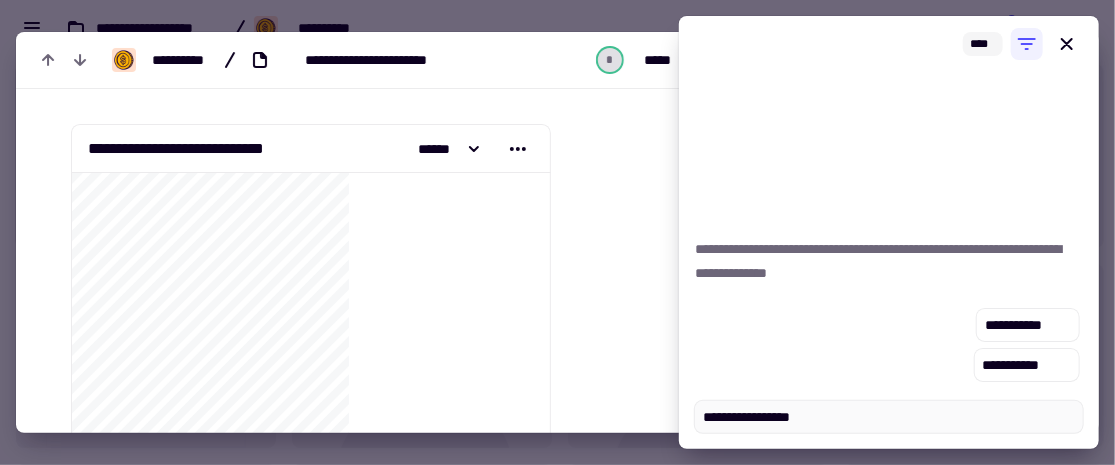 type on "*" 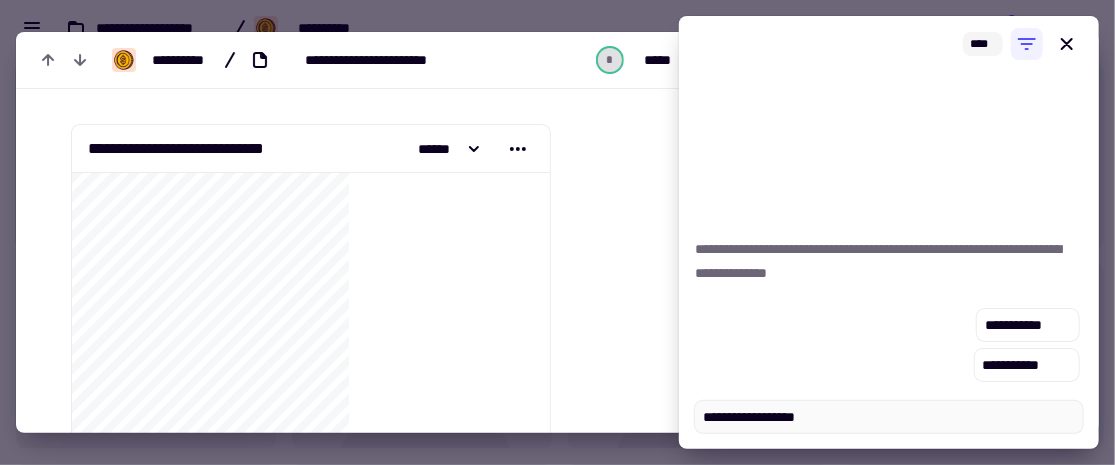 type on "*" 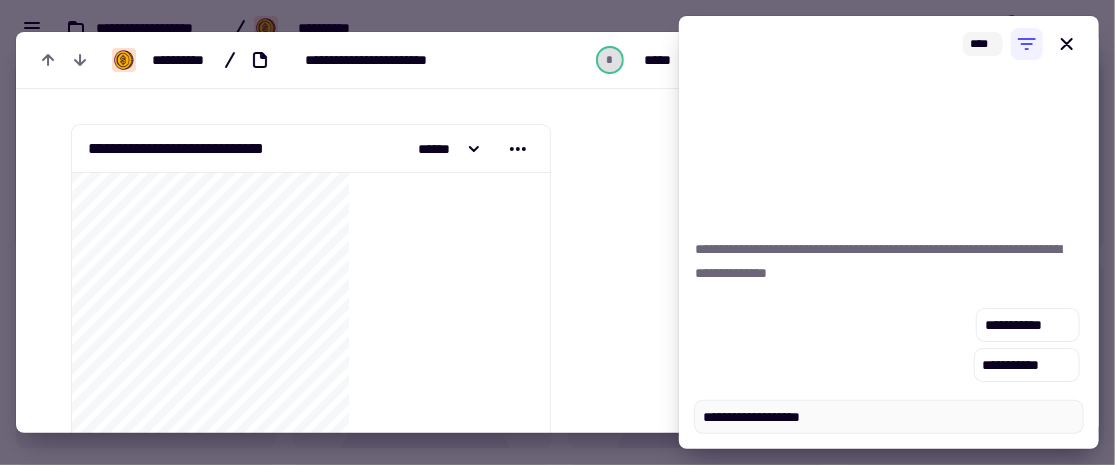type on "*" 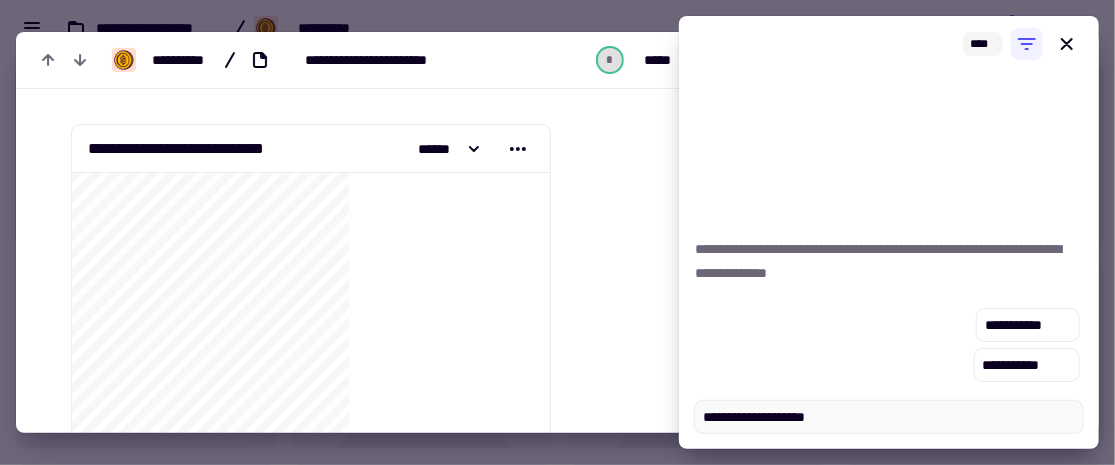 type on "*" 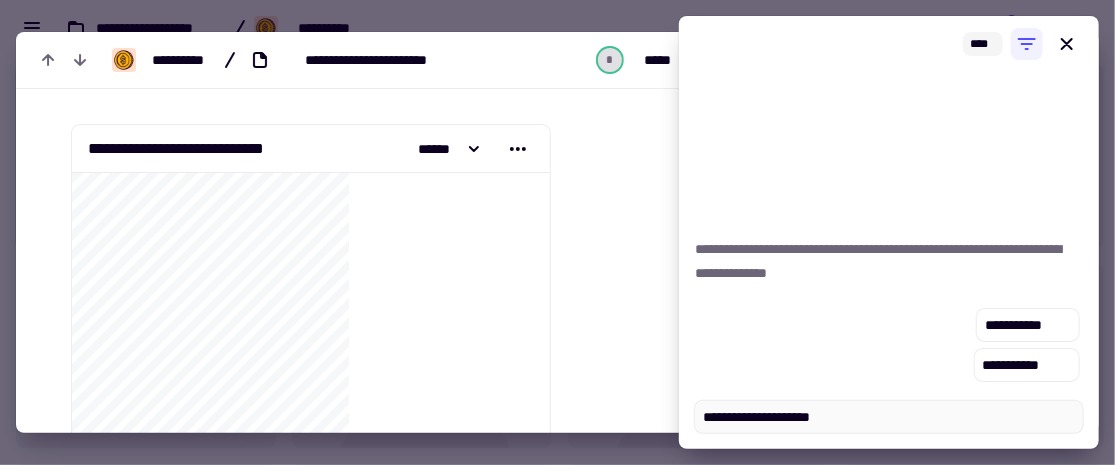 type on "*" 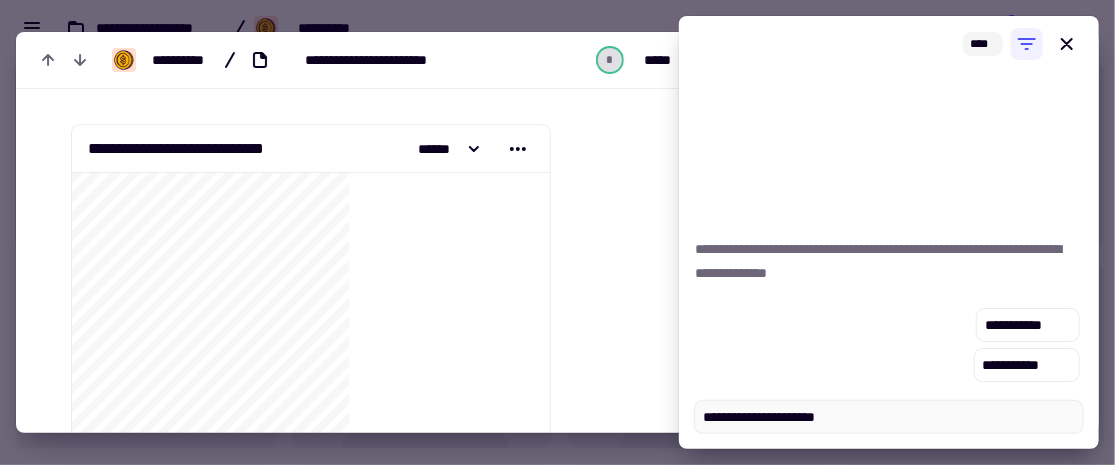 type on "*" 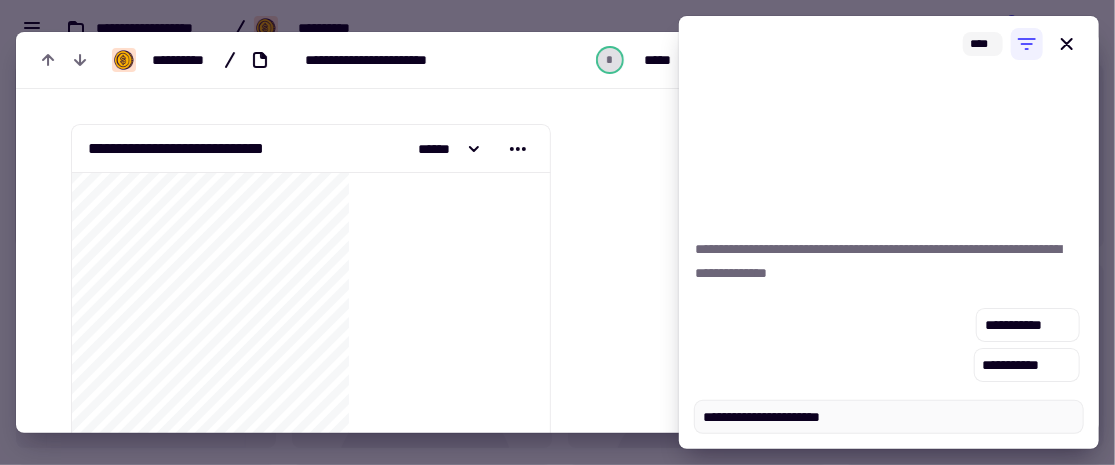 type on "*" 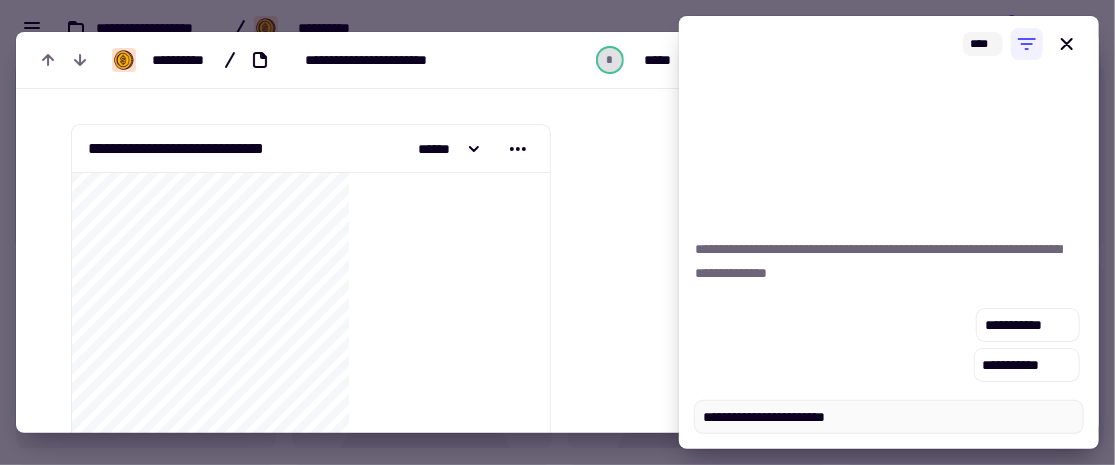 type on "*" 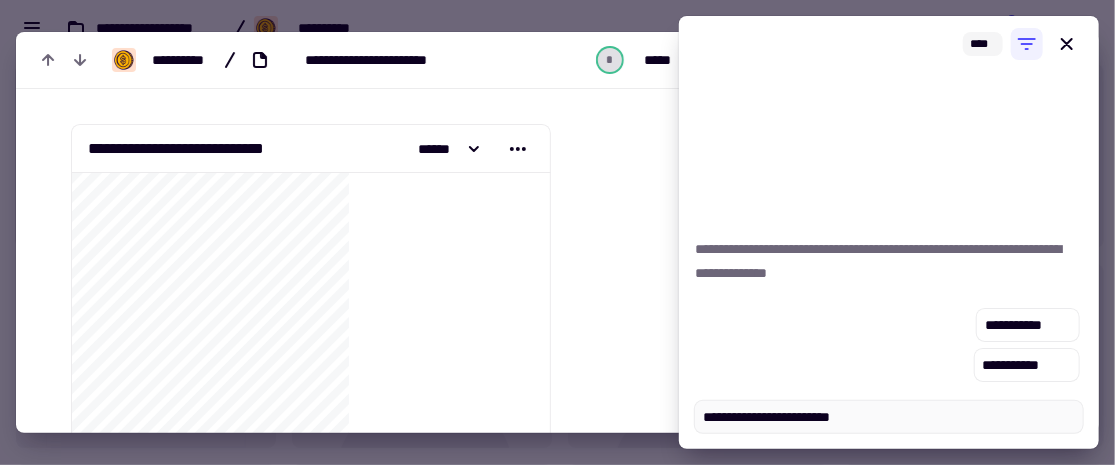 type on "*" 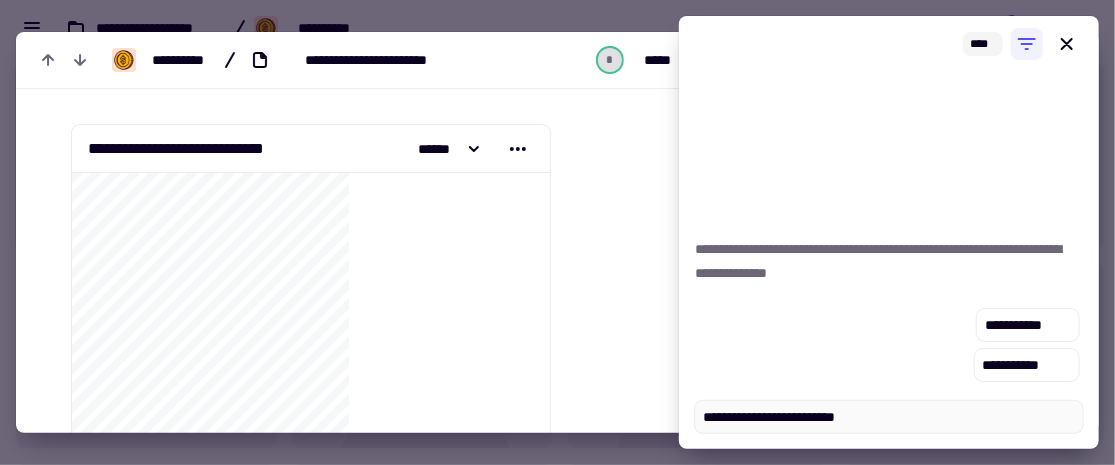 type on "*" 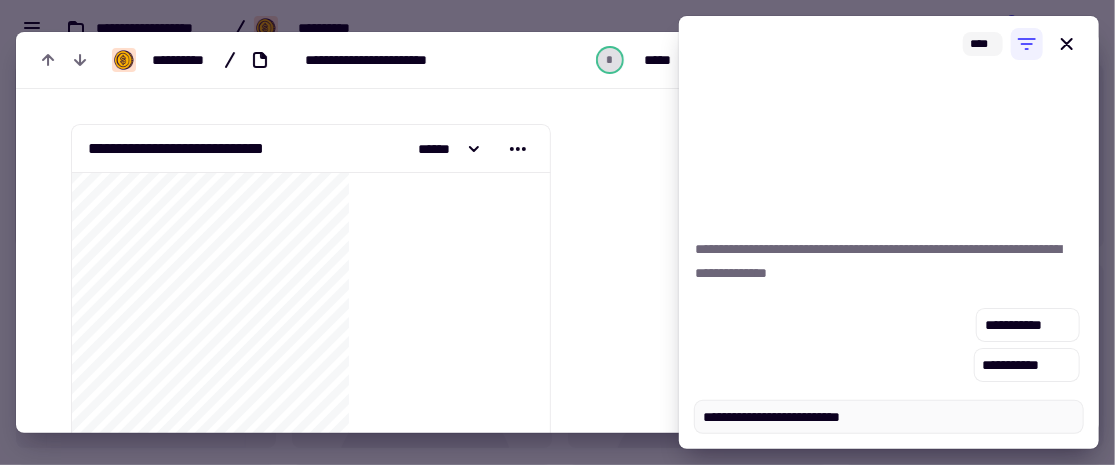 type on "*" 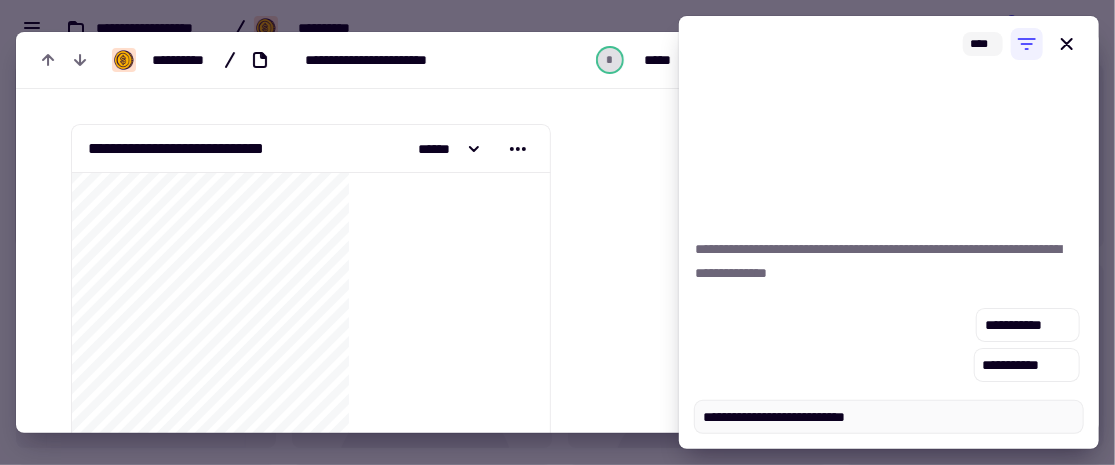 type on "*" 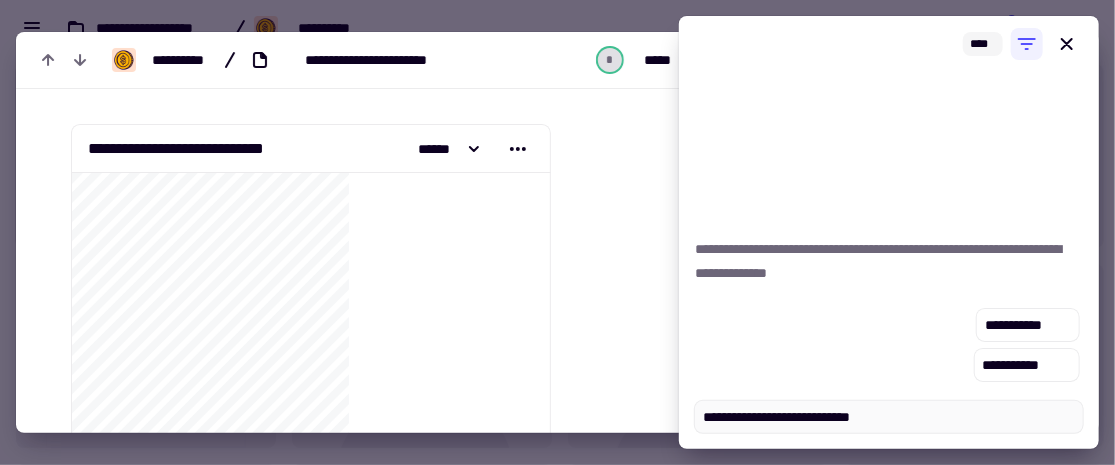 type on "*" 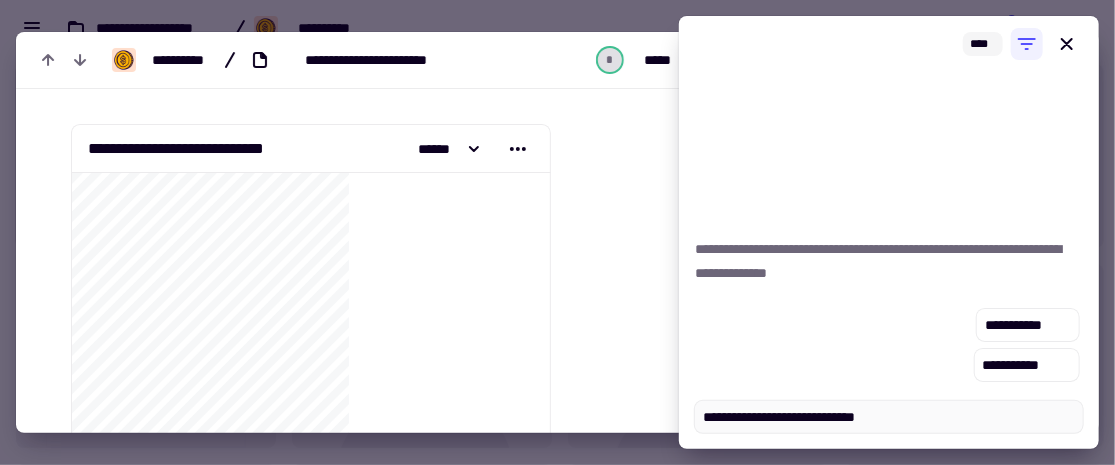 type on "*" 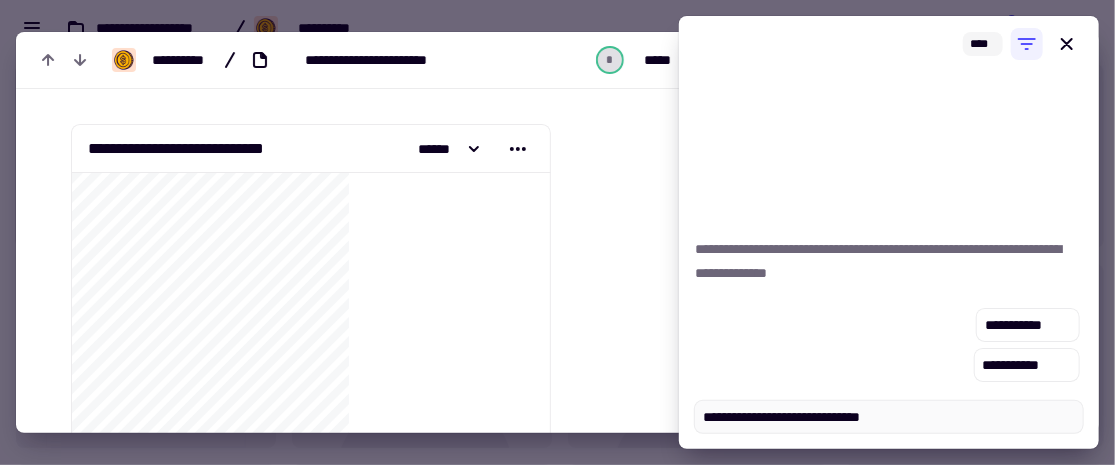 type on "**********" 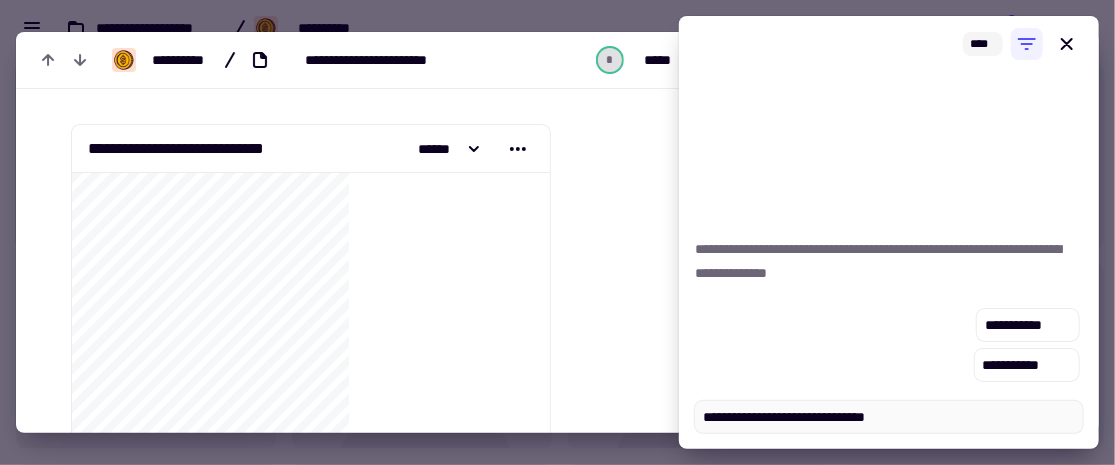 type on "*" 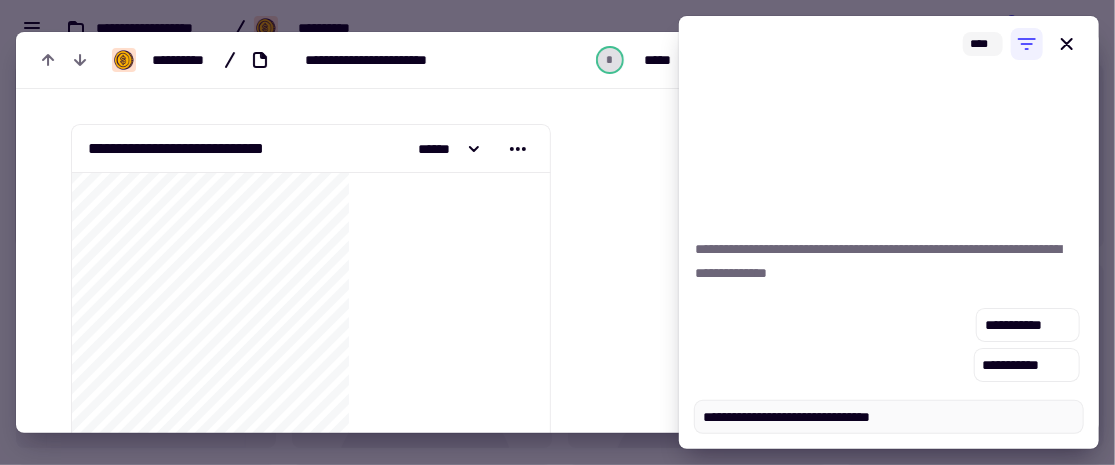 type on "*" 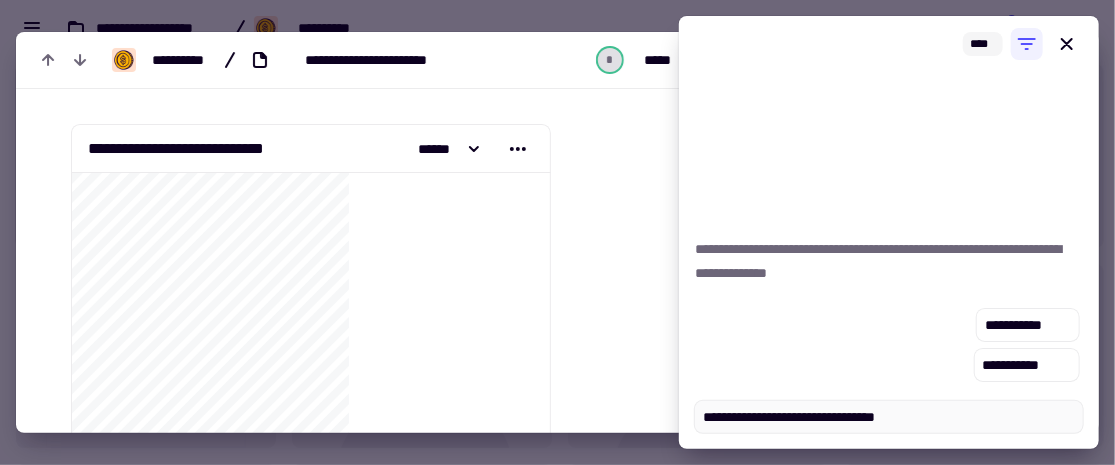 type on "*" 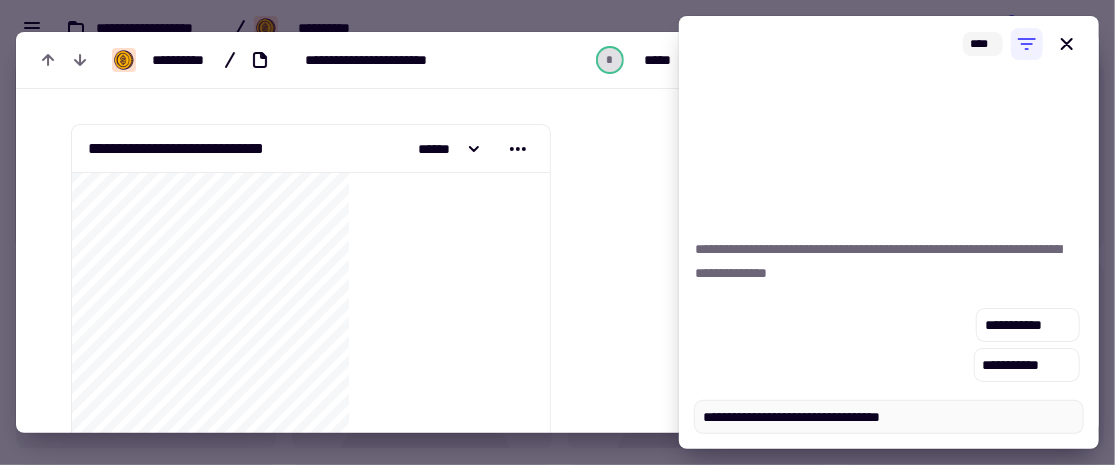 type on "*" 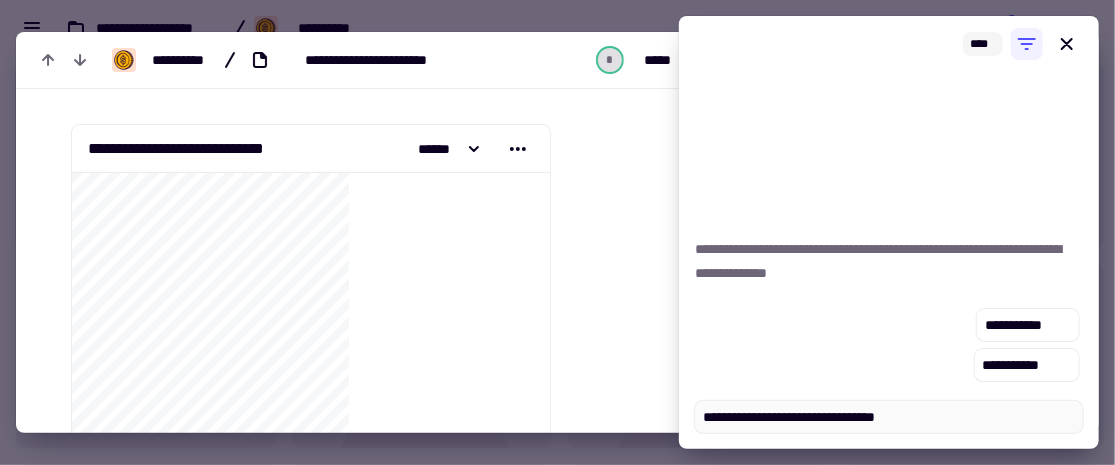 type on "*" 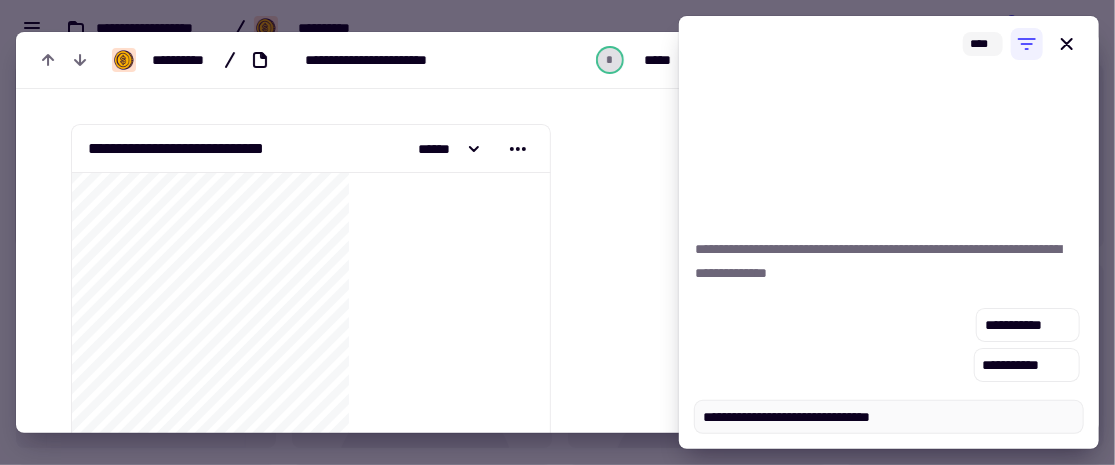 type on "*" 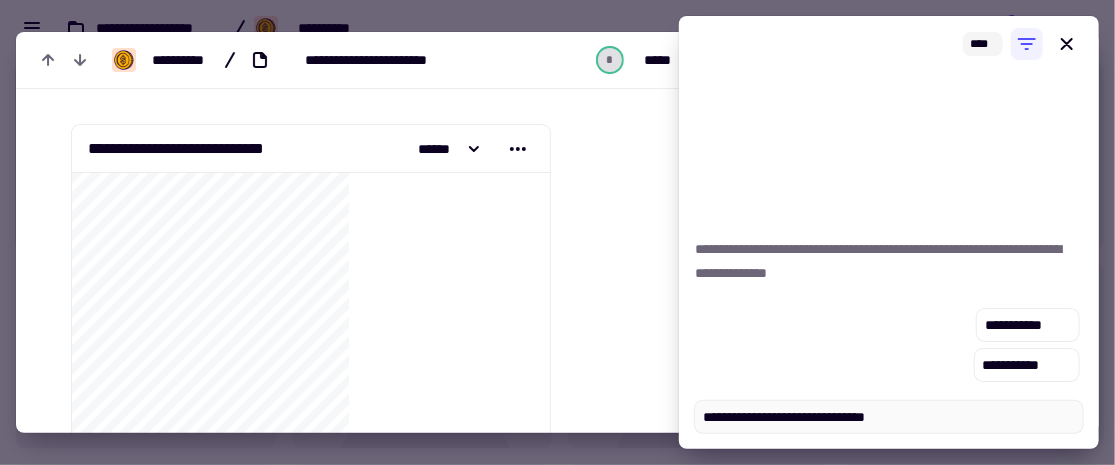 type on "*" 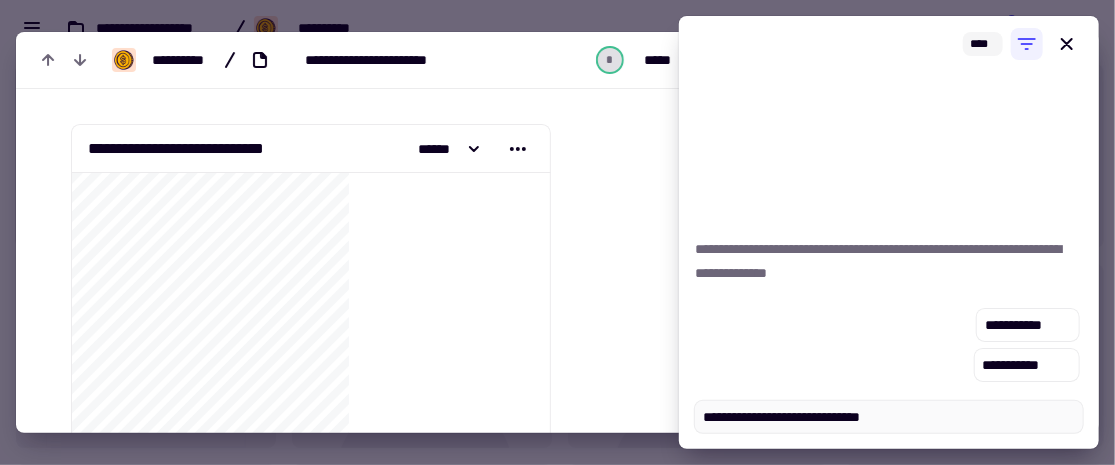 type on "*" 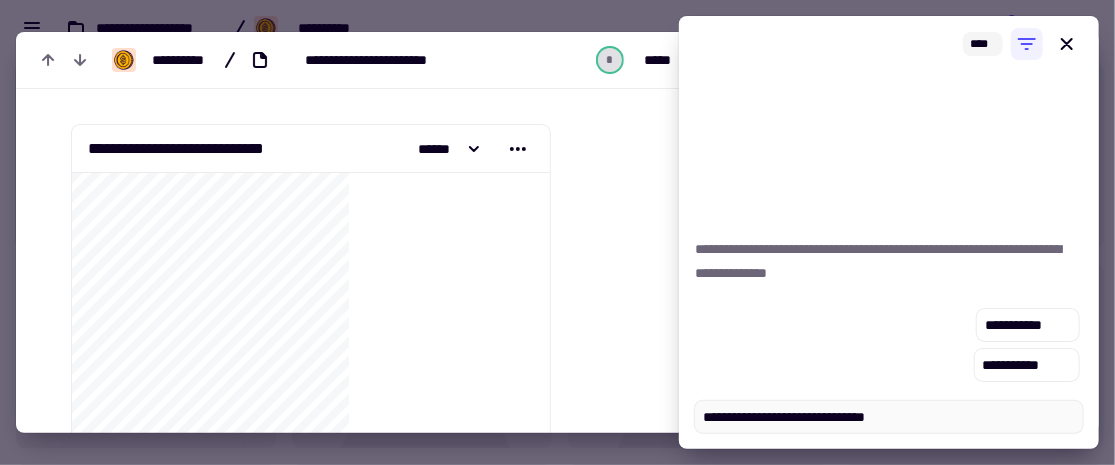 type on "*" 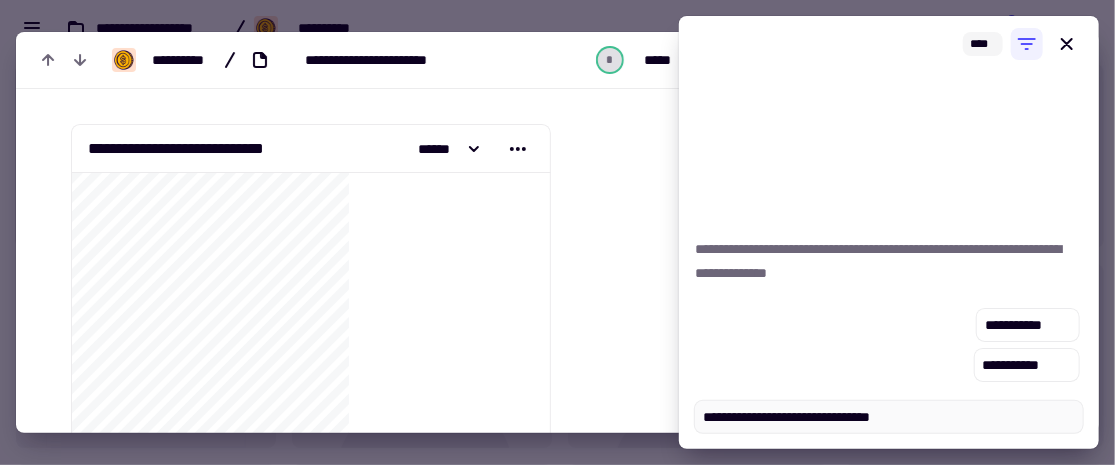 type on "*" 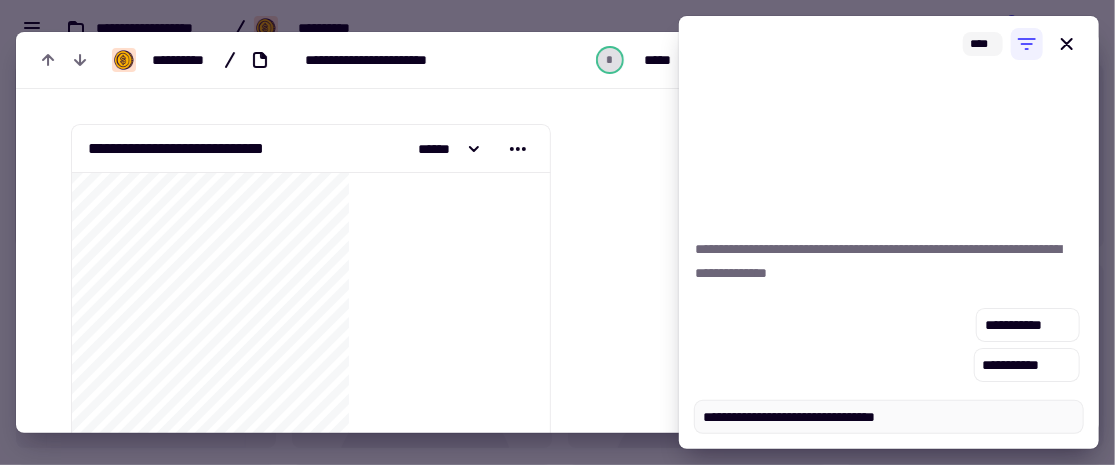type on "*" 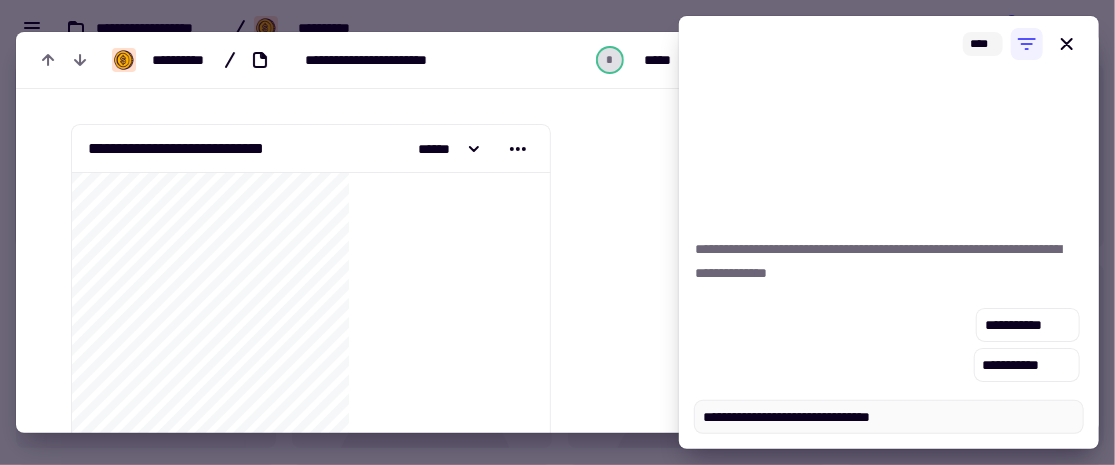 type on "*" 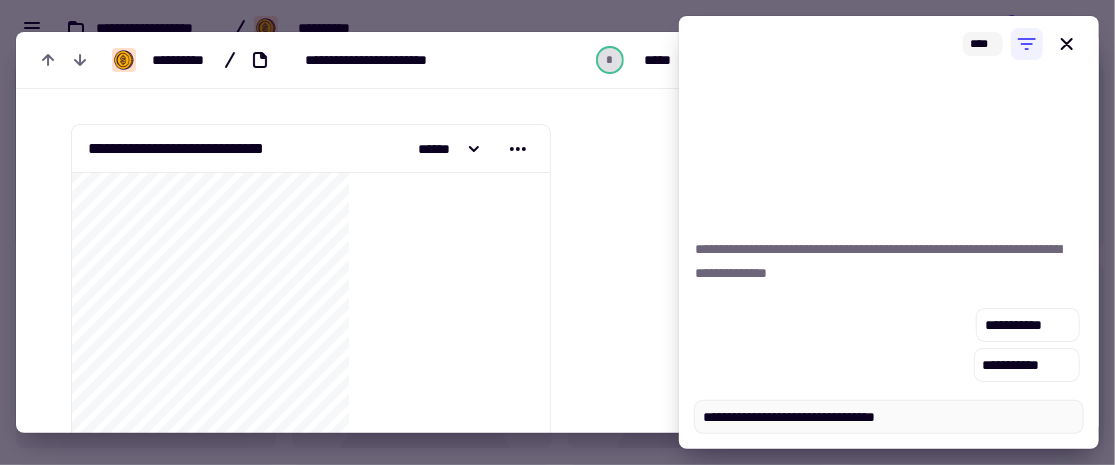 type on "*" 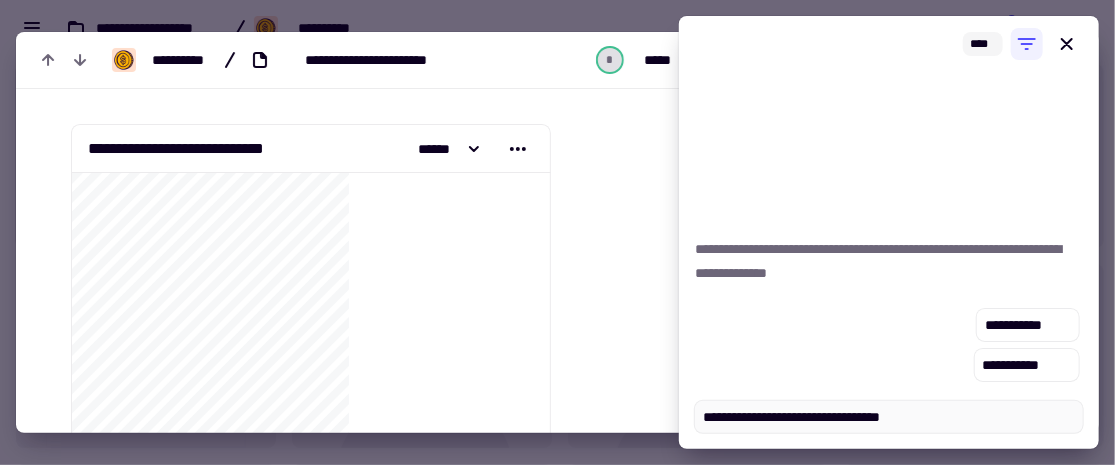 type on "*" 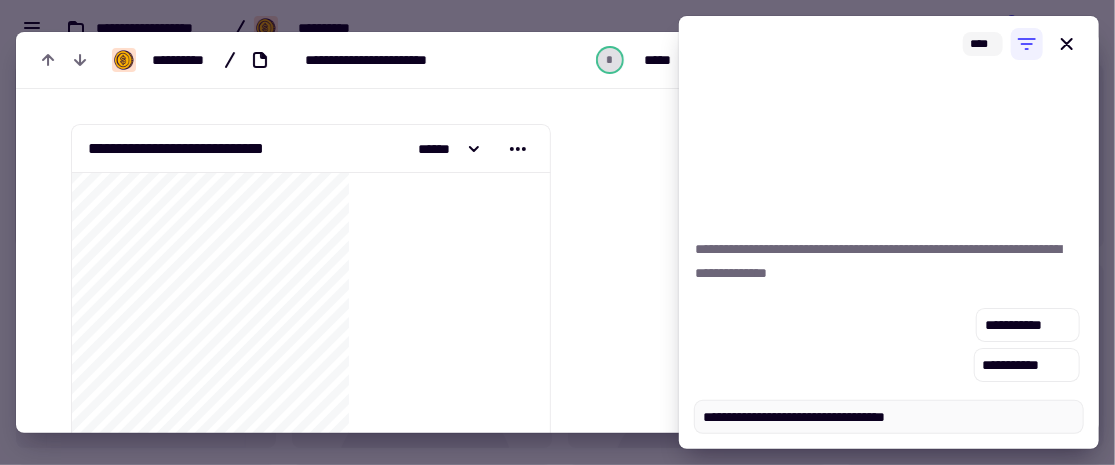 type on "*" 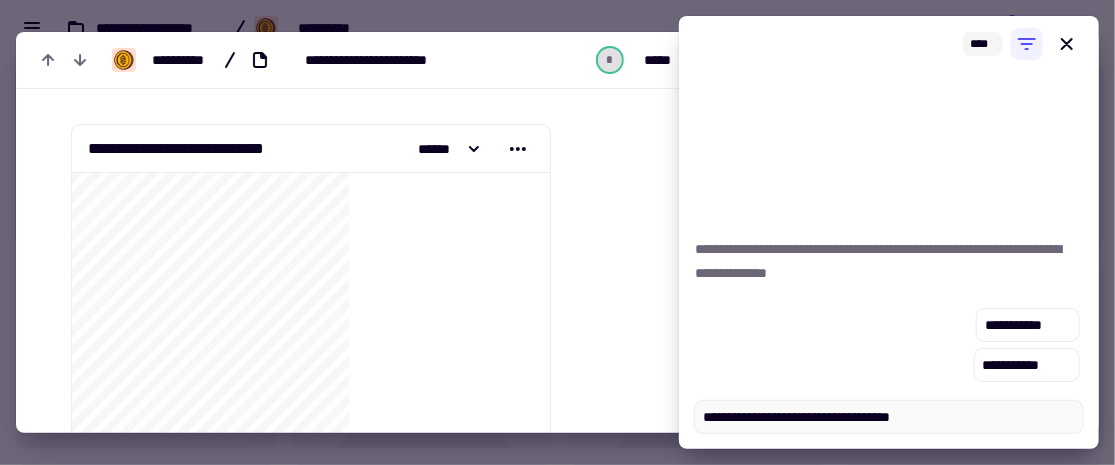 type on "*" 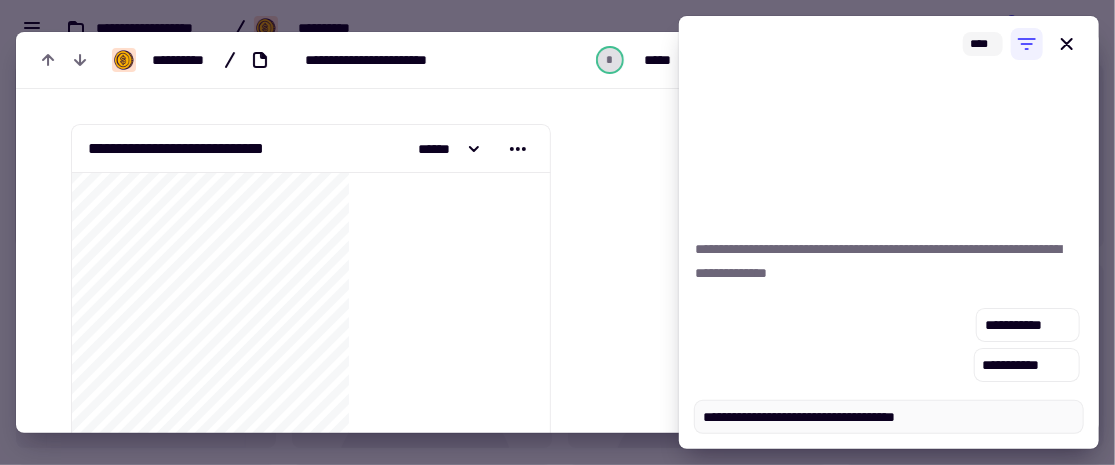 type on "*" 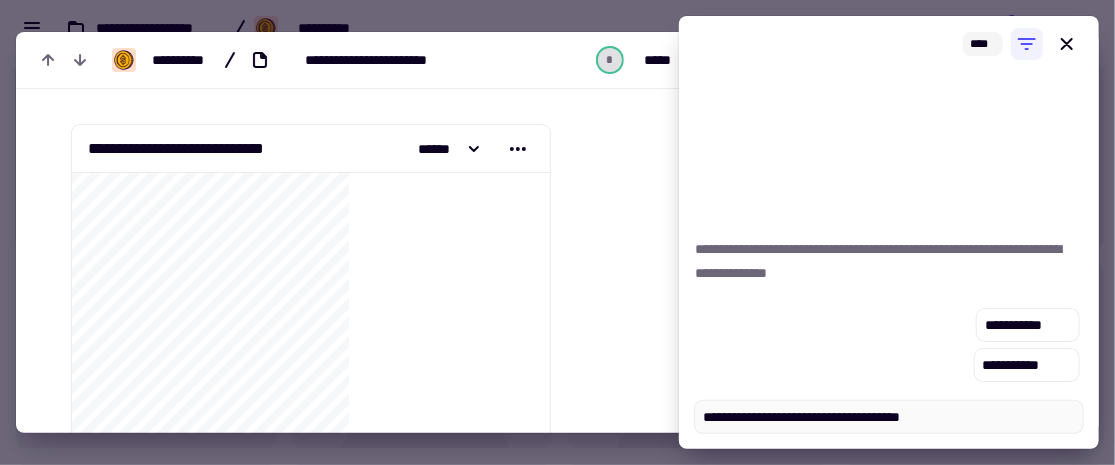 type on "*" 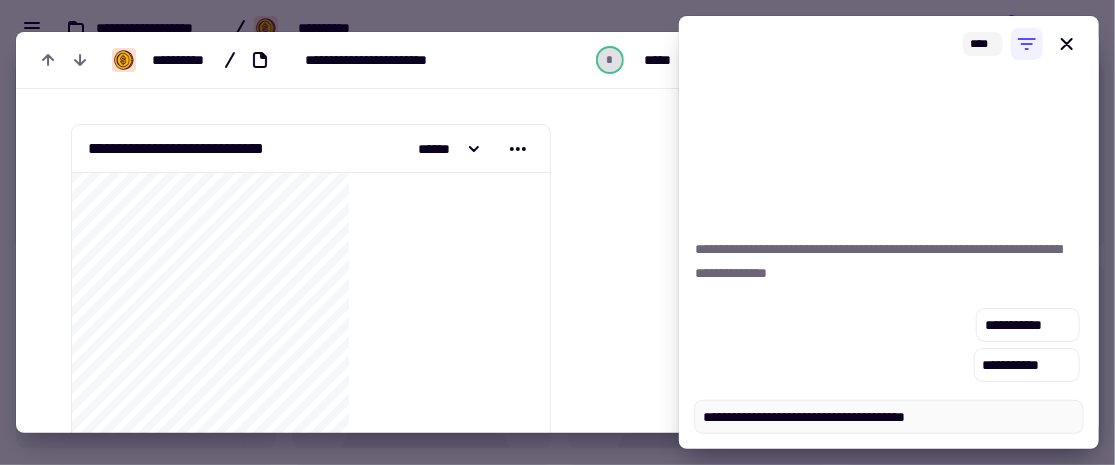 type on "*" 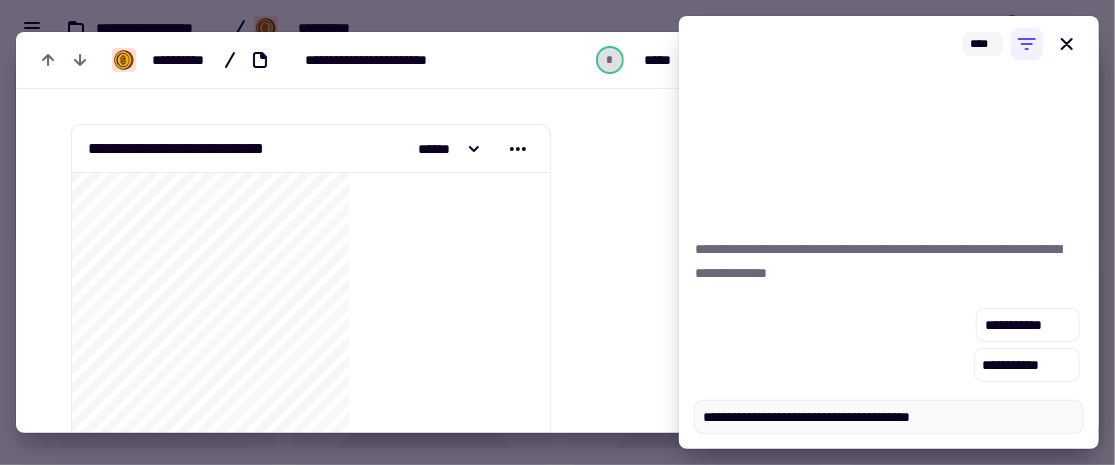 type on "*" 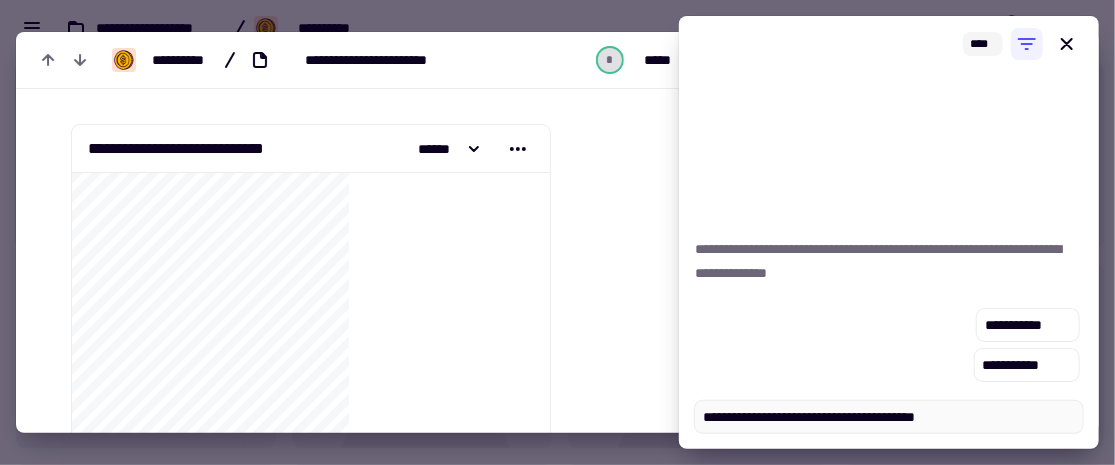type on "*" 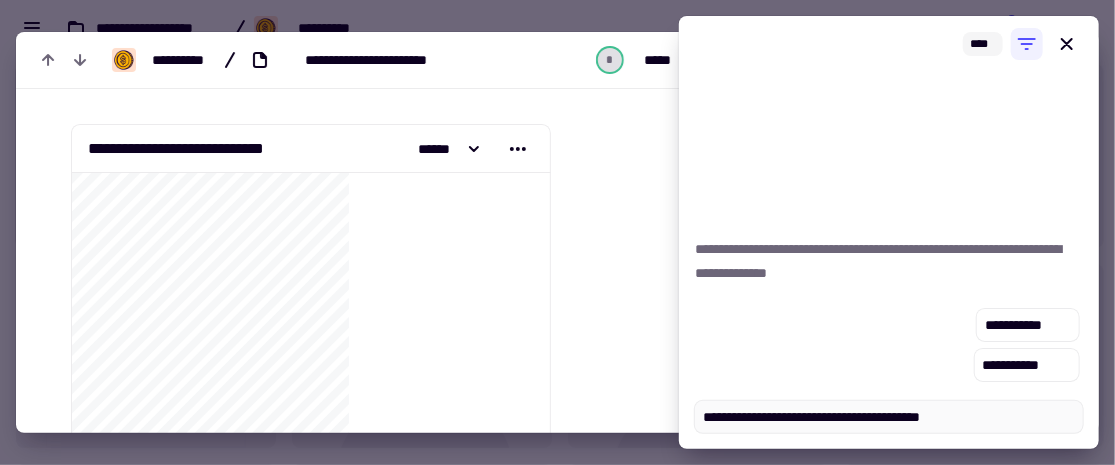 type on "*" 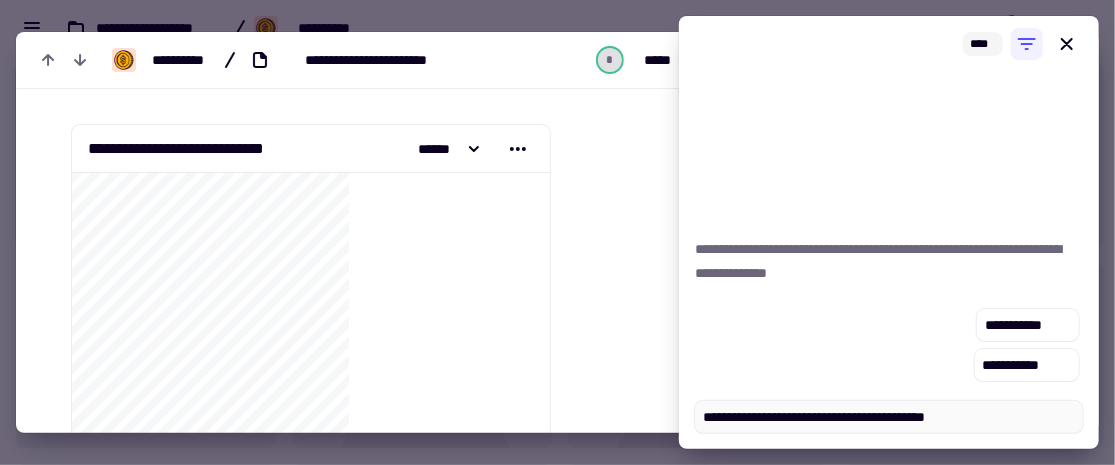 type on "*" 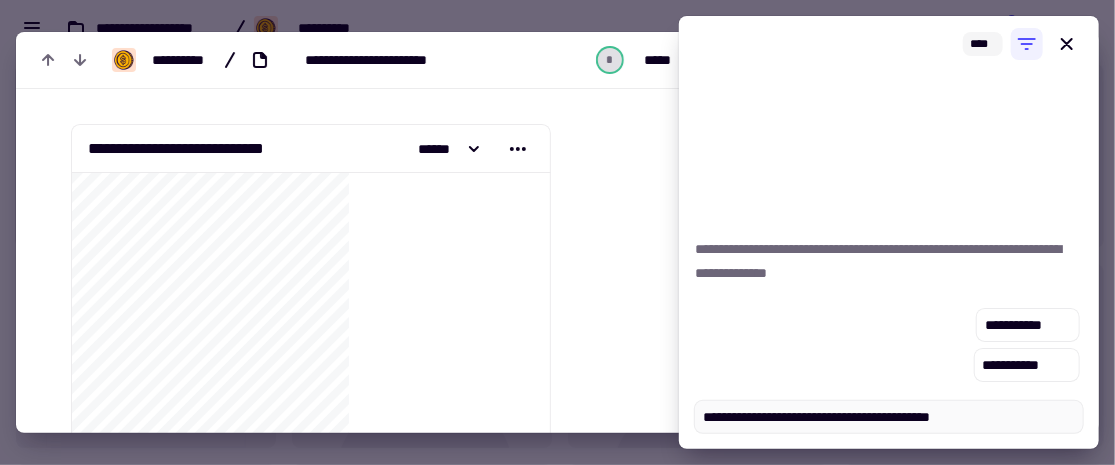 type on "*" 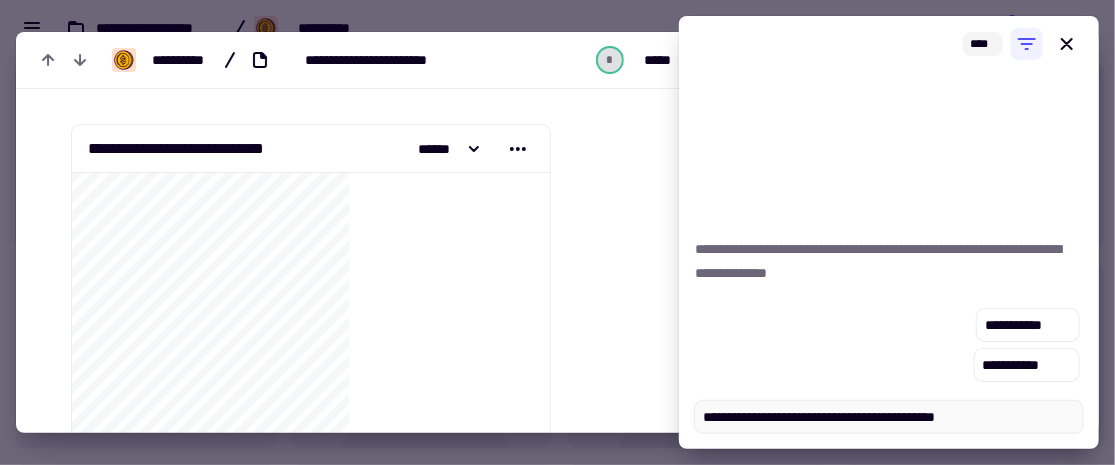 type on "*" 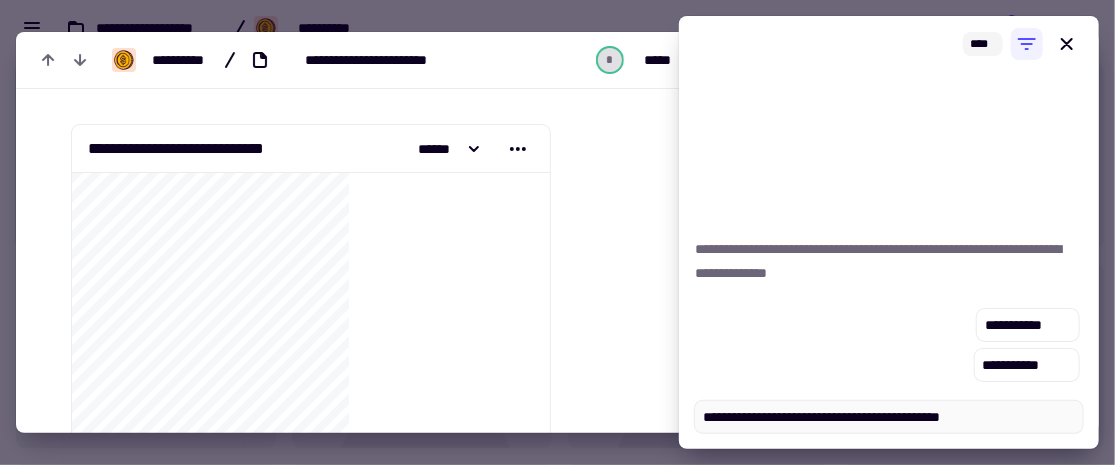 type on "*" 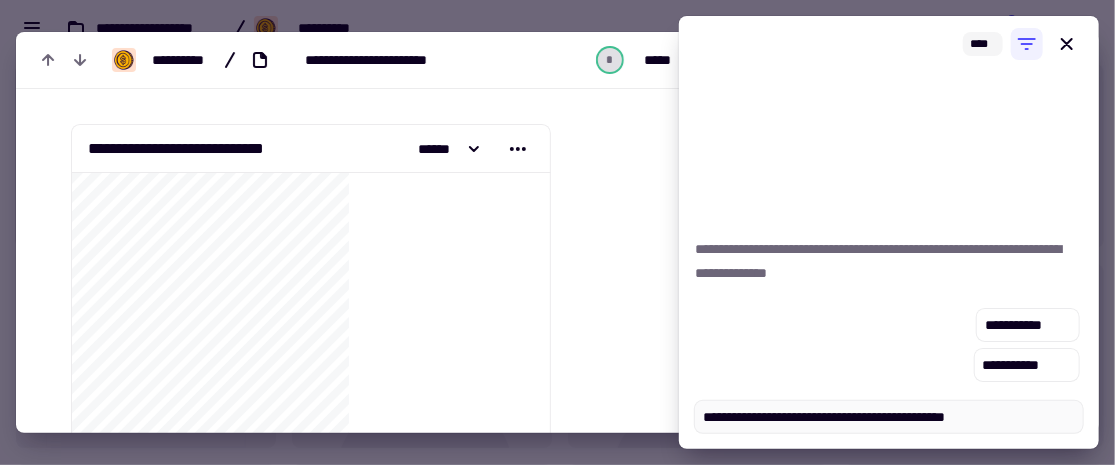 type on "*" 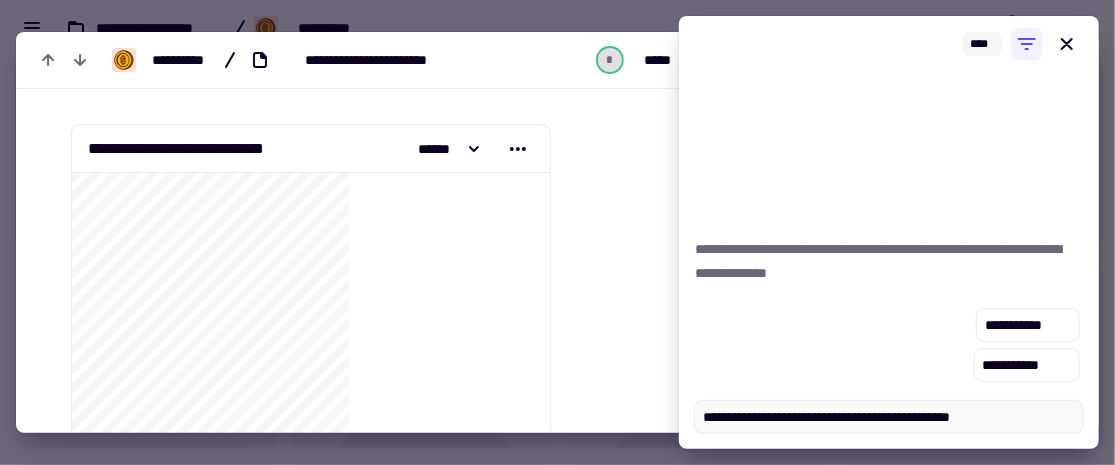 type on "*" 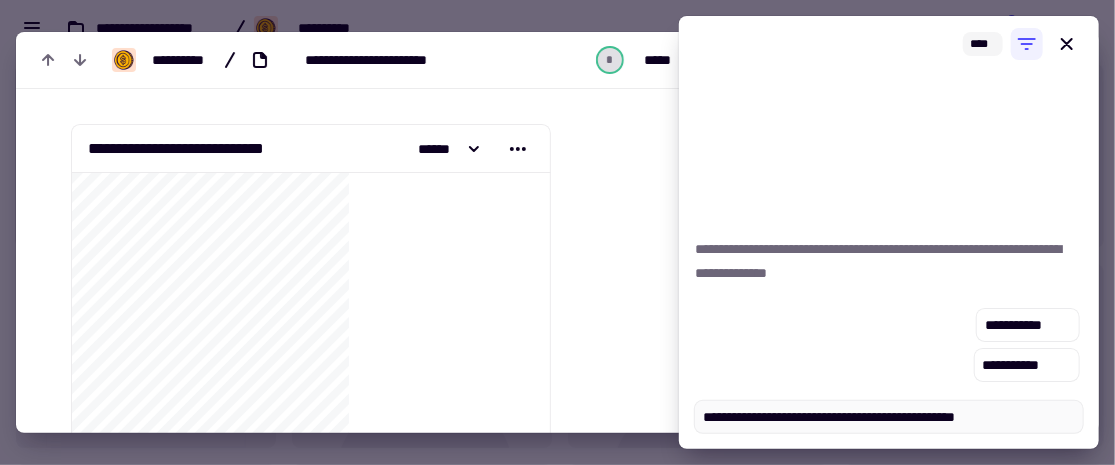type on "*" 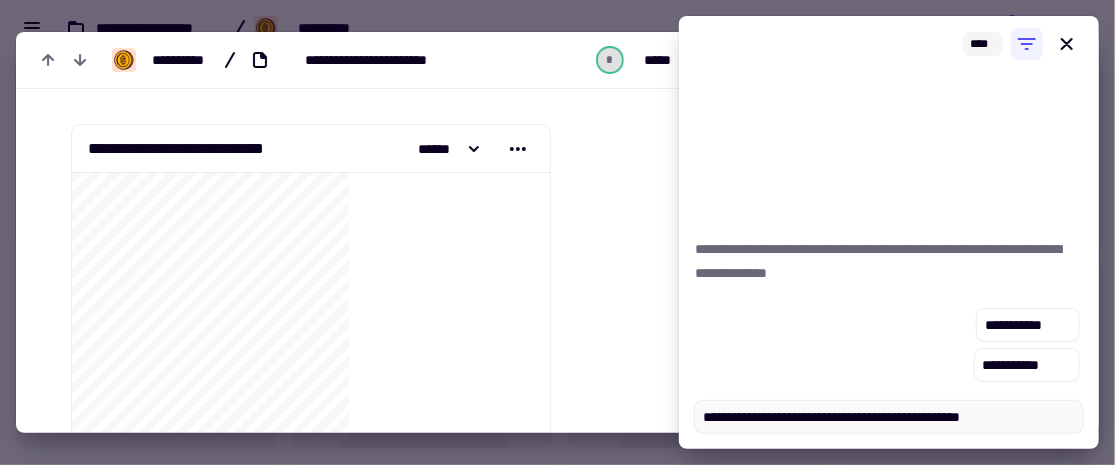type on "*" 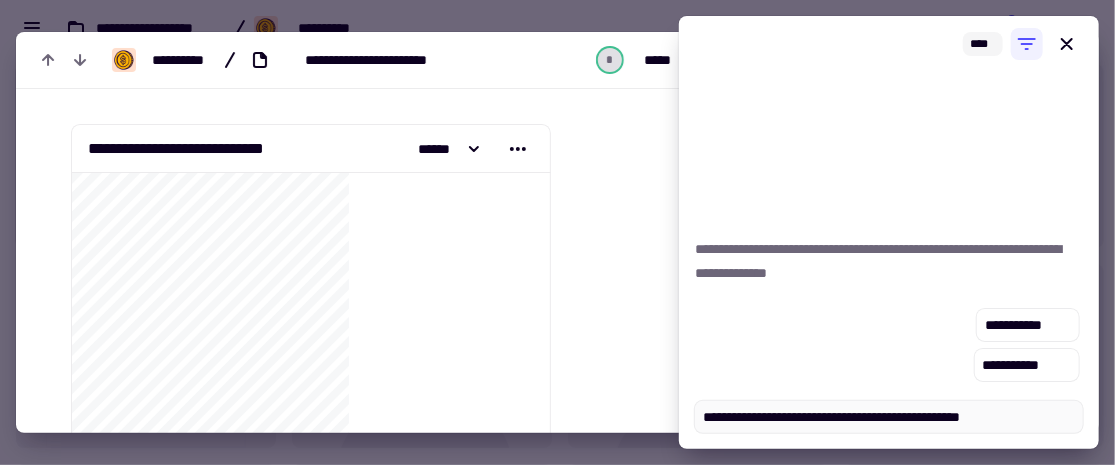 type on "**********" 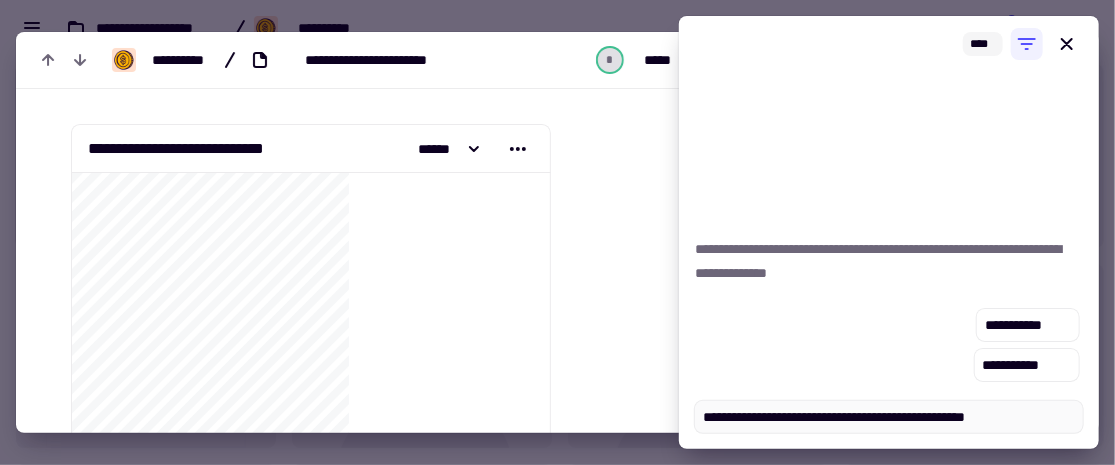 type on "*" 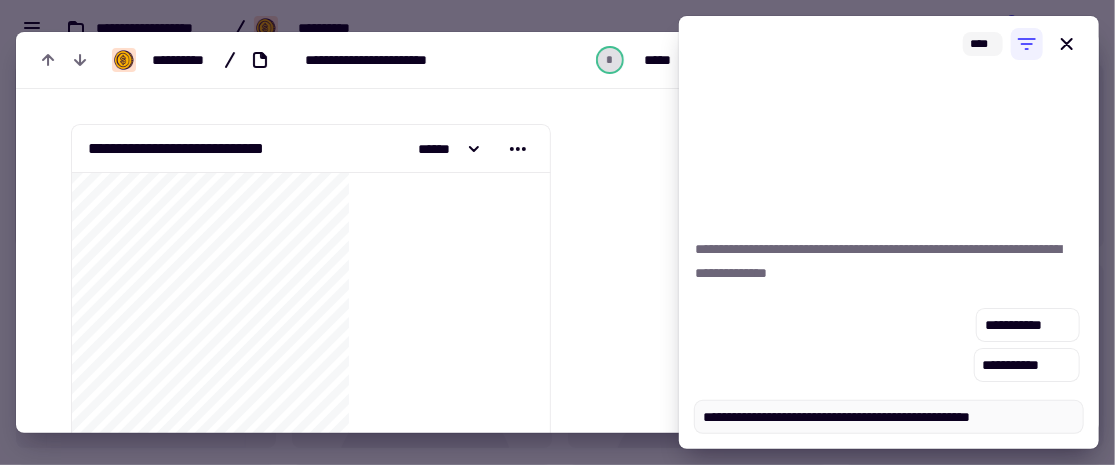 type on "*" 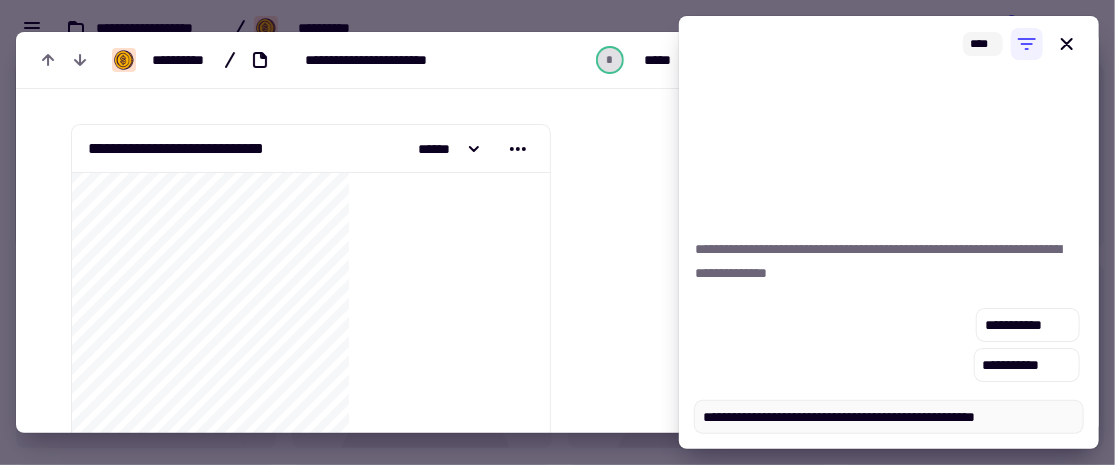 type on "*" 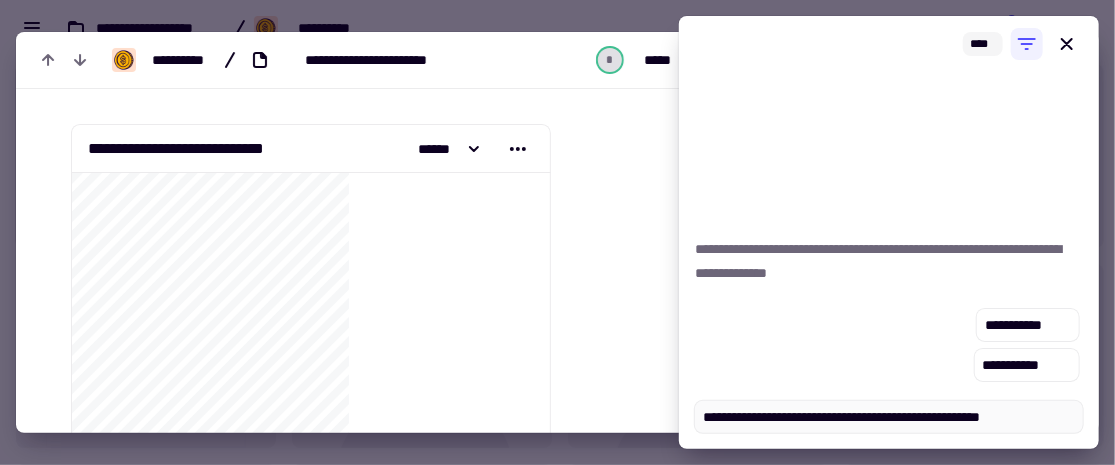 type on "*" 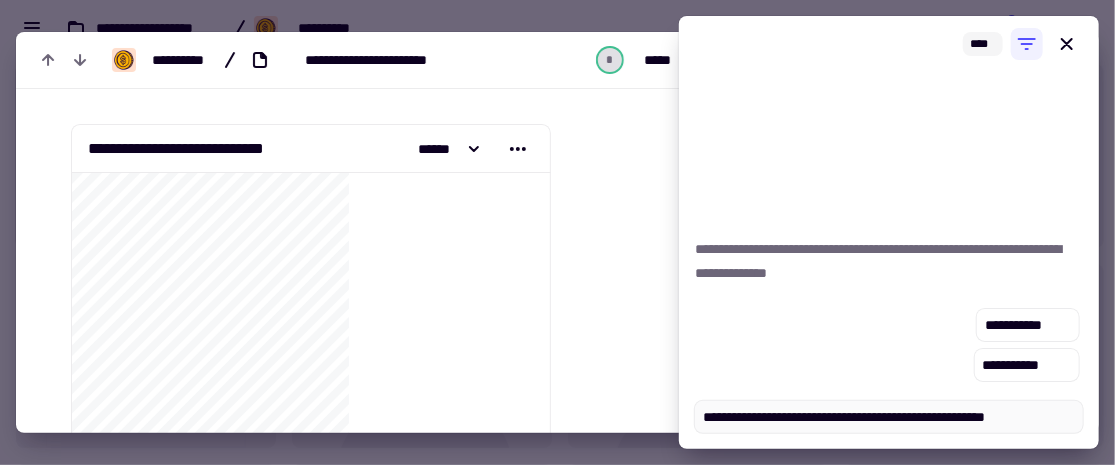 type on "*" 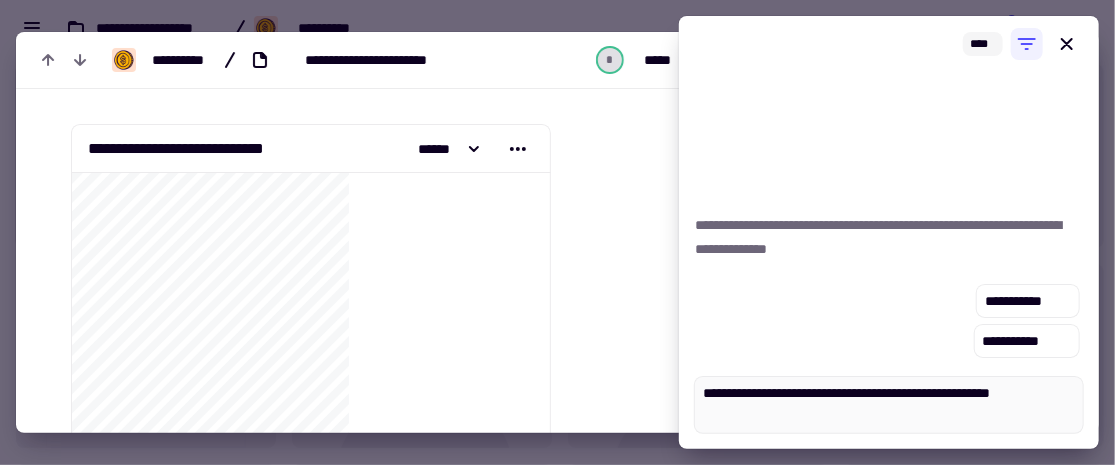 type on "*" 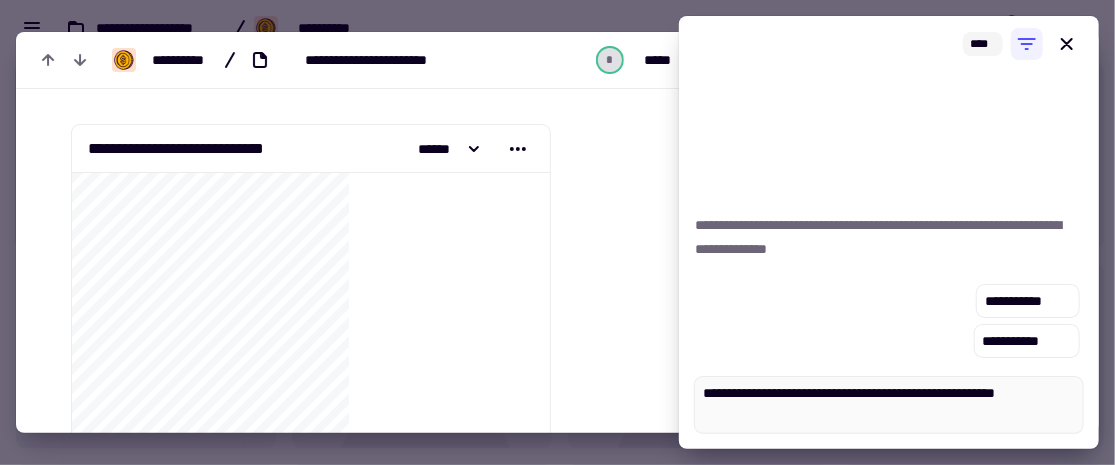 type on "*" 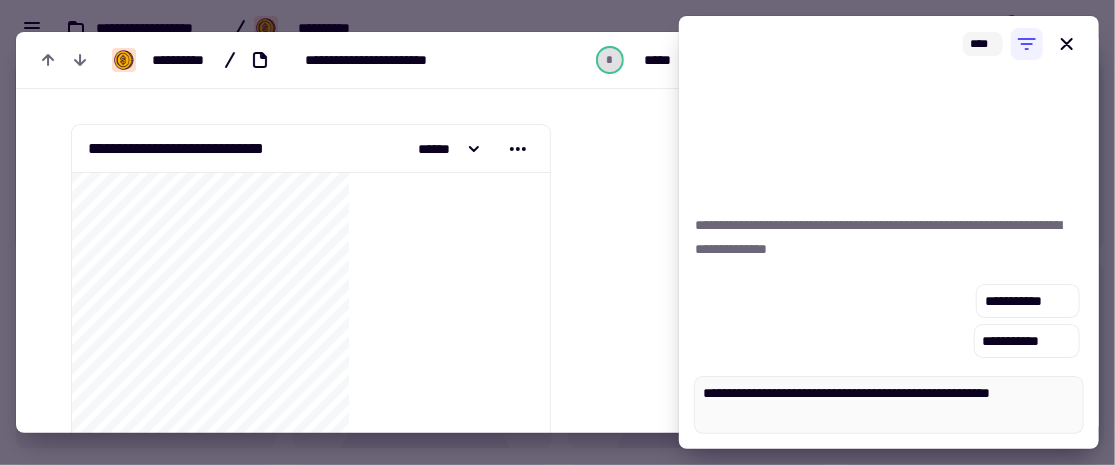 type on "*" 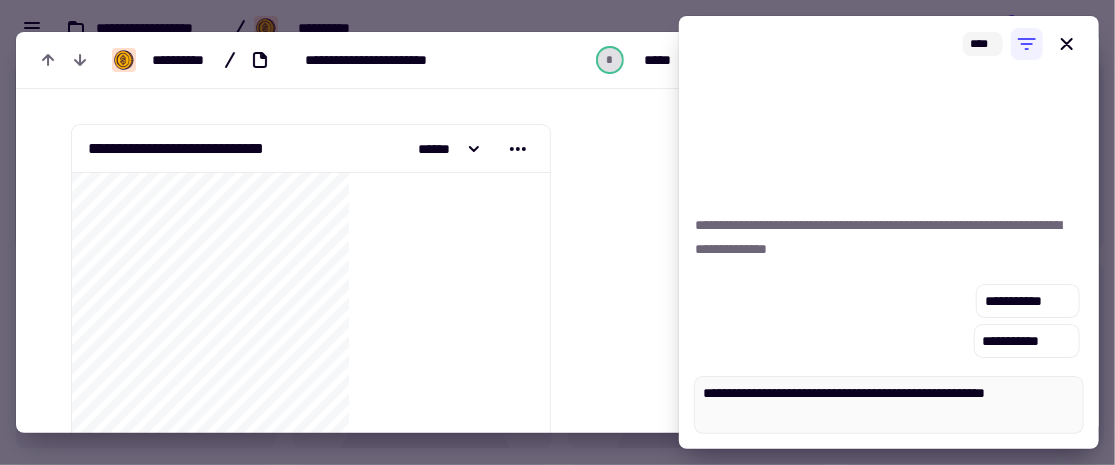 type on "*" 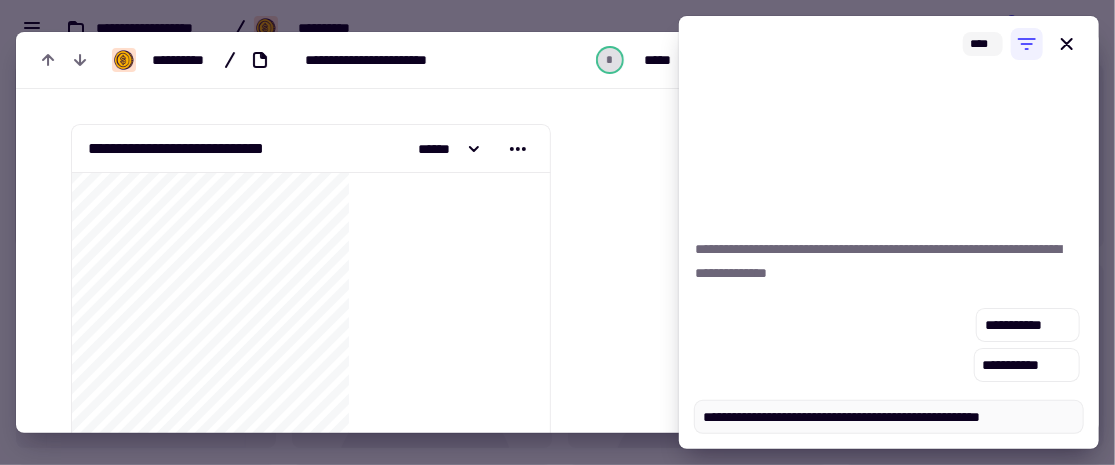 type on "*" 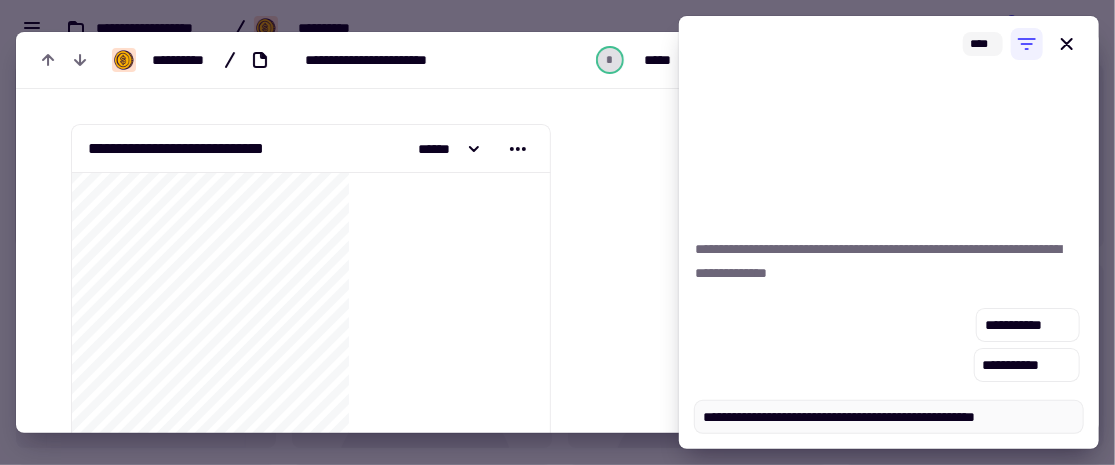 type on "*" 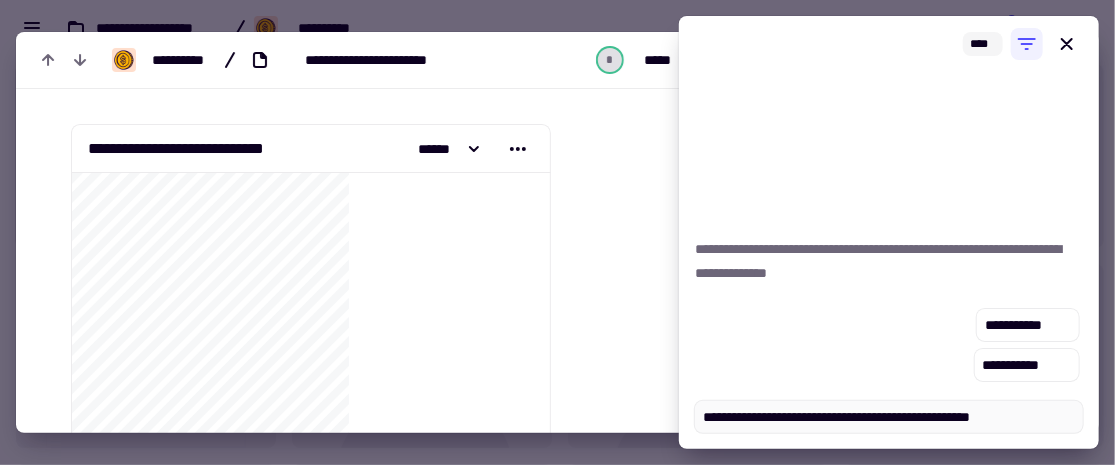 type on "*" 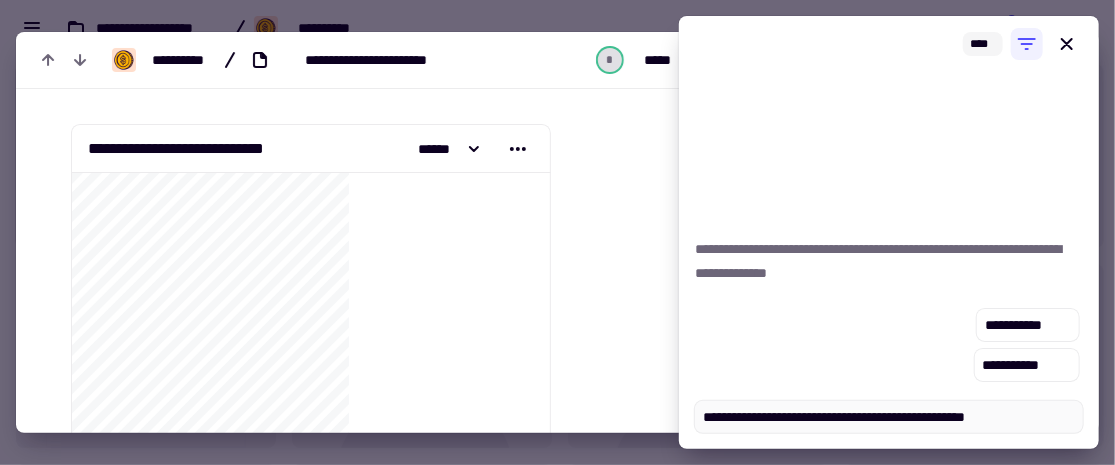 type on "*" 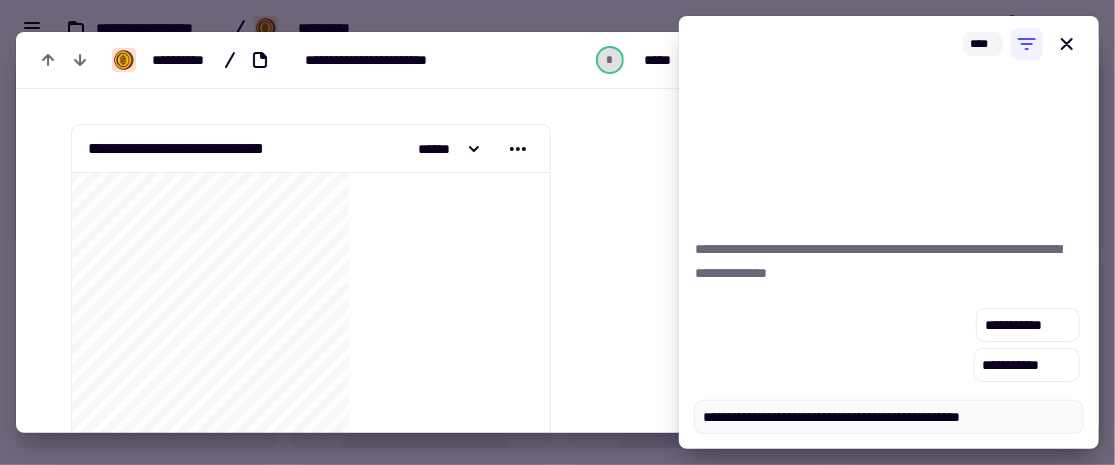 type on "*" 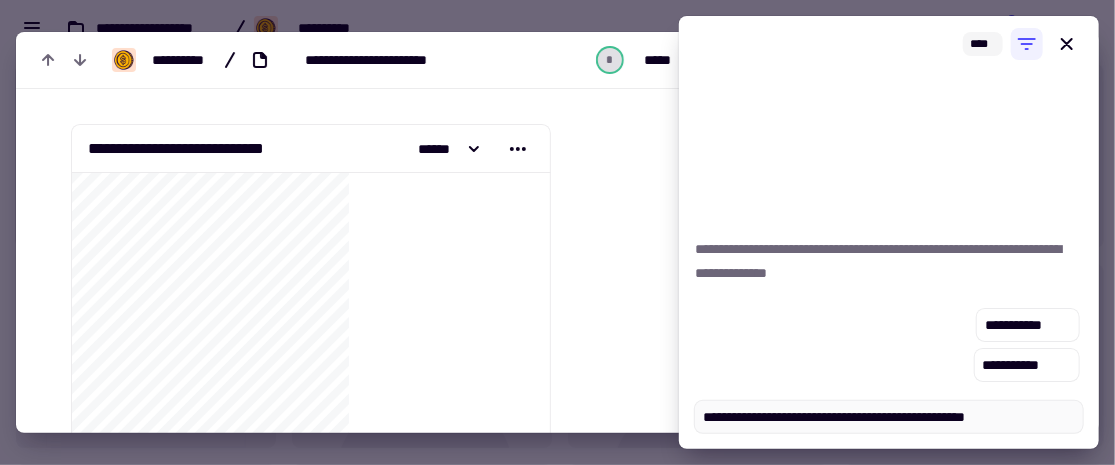 type on "*" 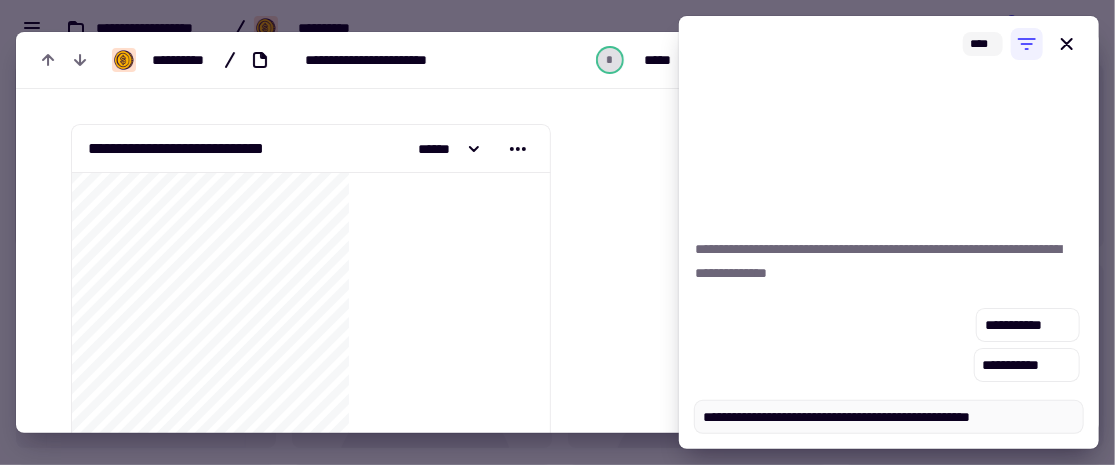 type on "*" 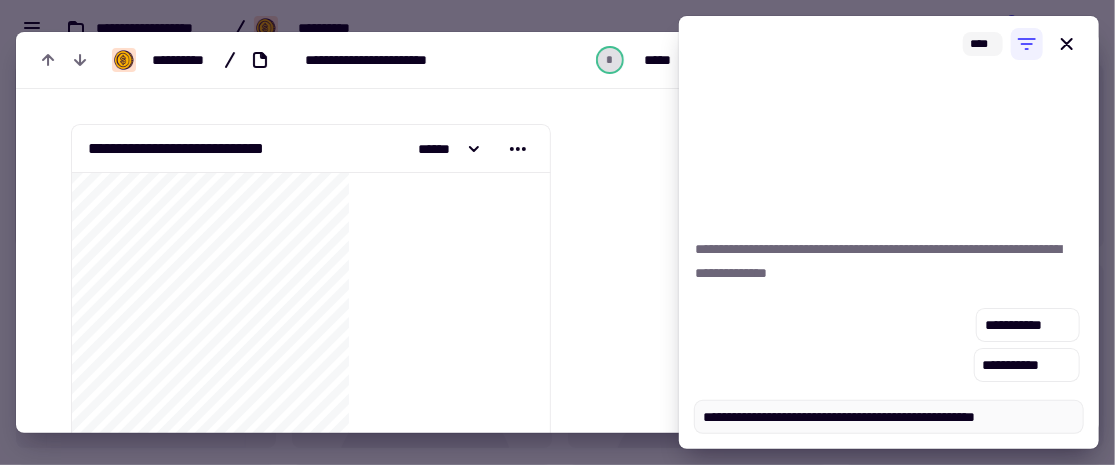type on "*" 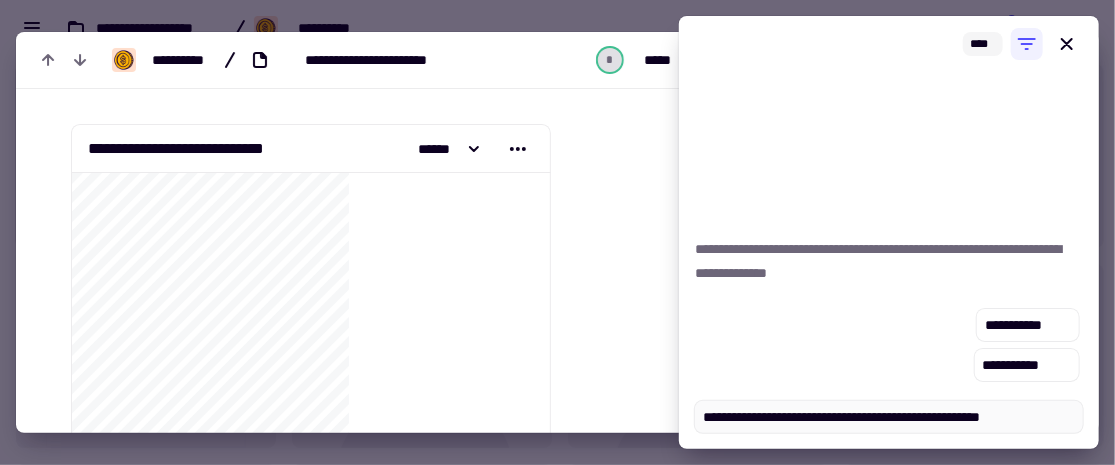 type on "*" 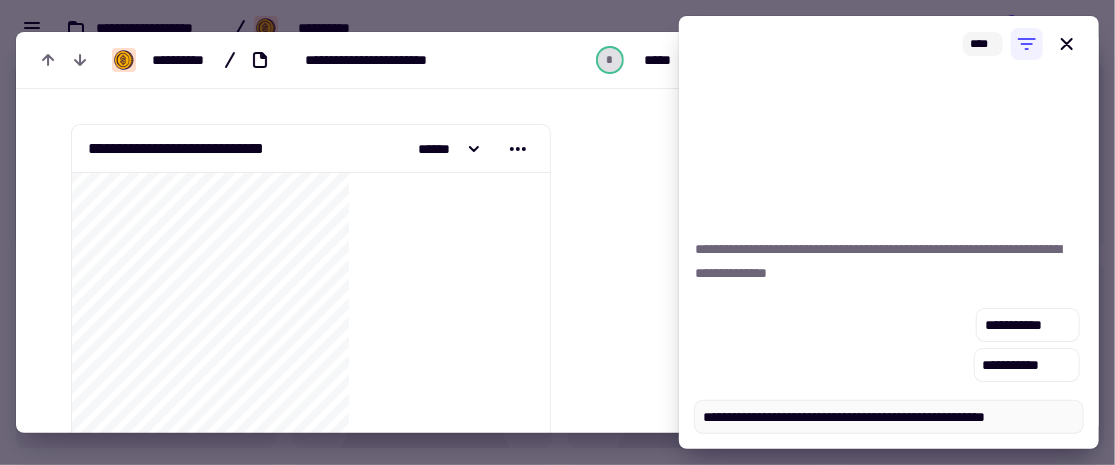 type on "*" 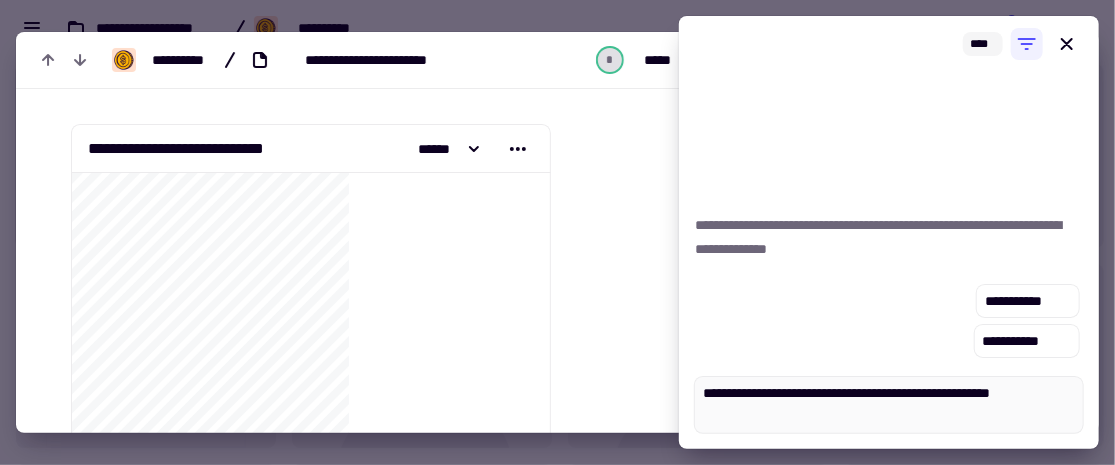 type on "*" 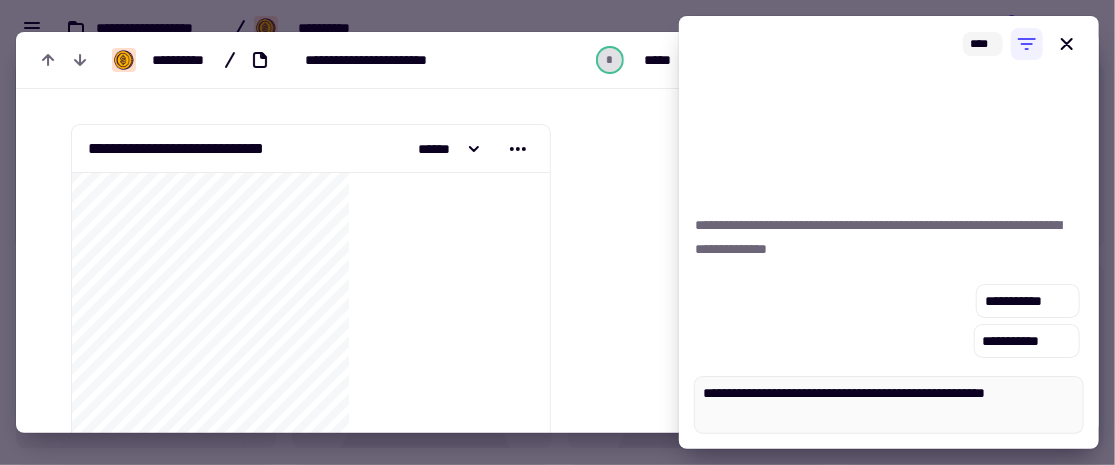 type on "*" 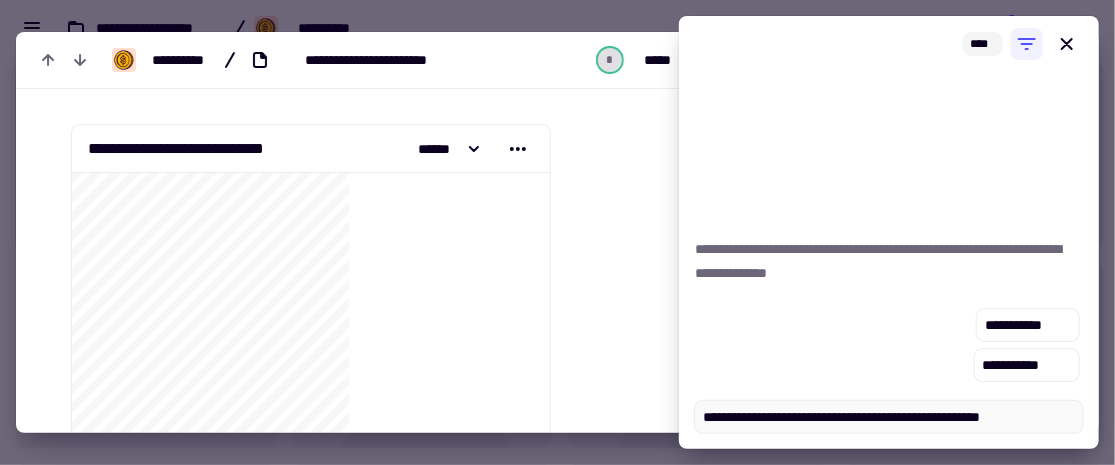 type on "*" 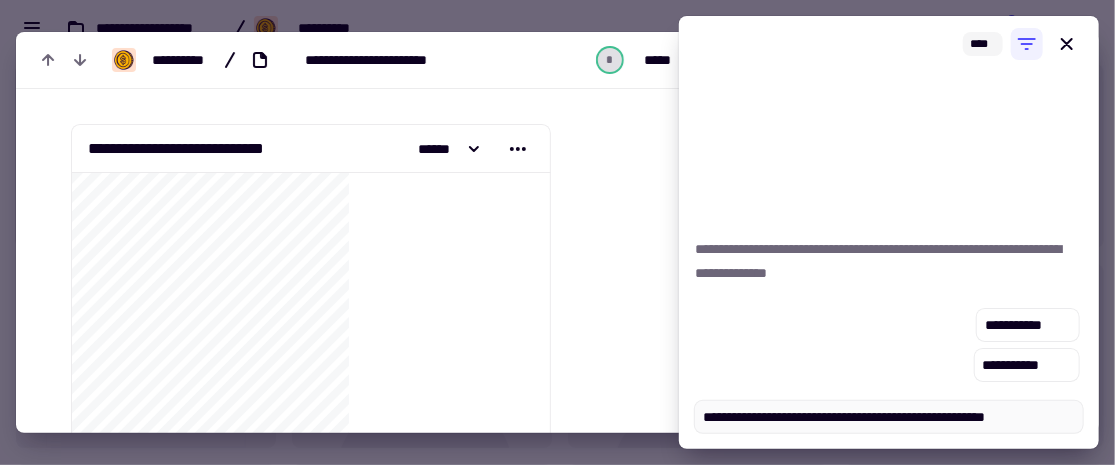 type on "**********" 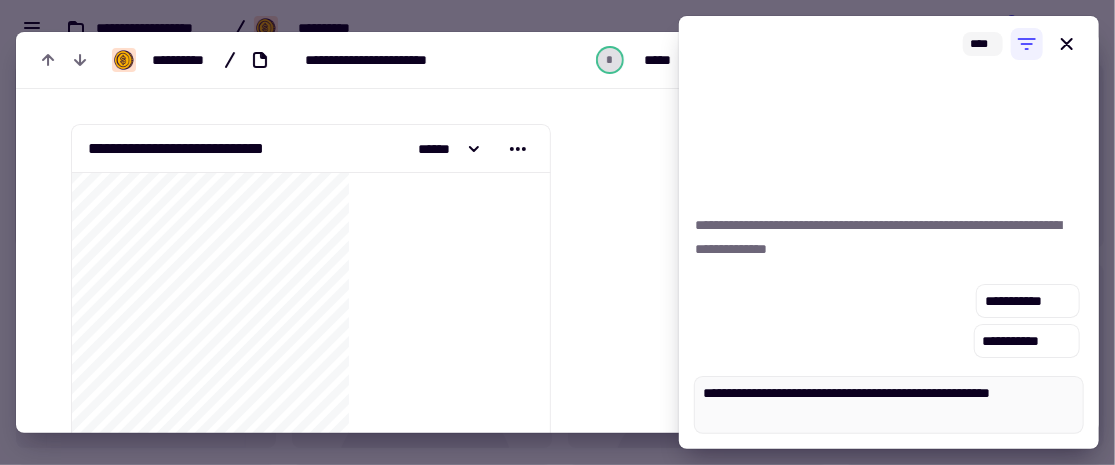 type on "*" 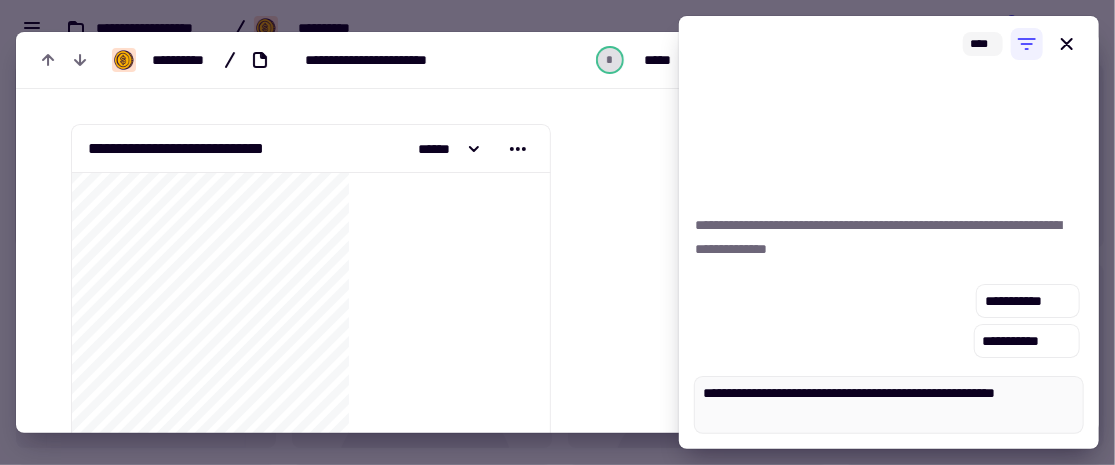 type on "*" 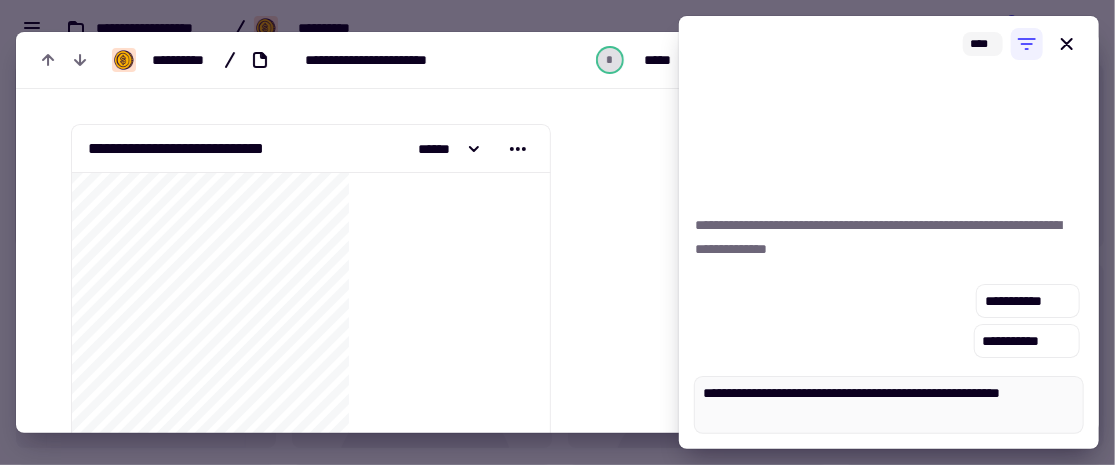 type on "**********" 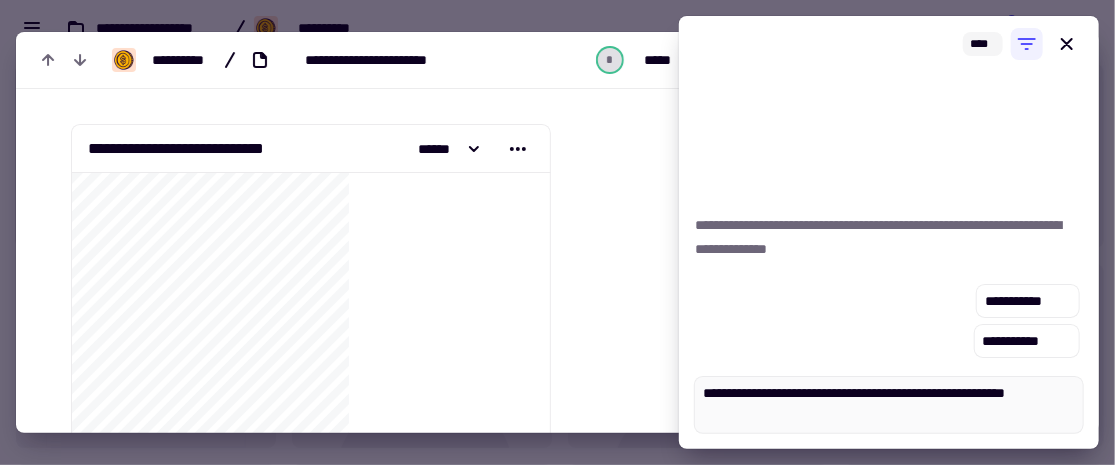 type on "*" 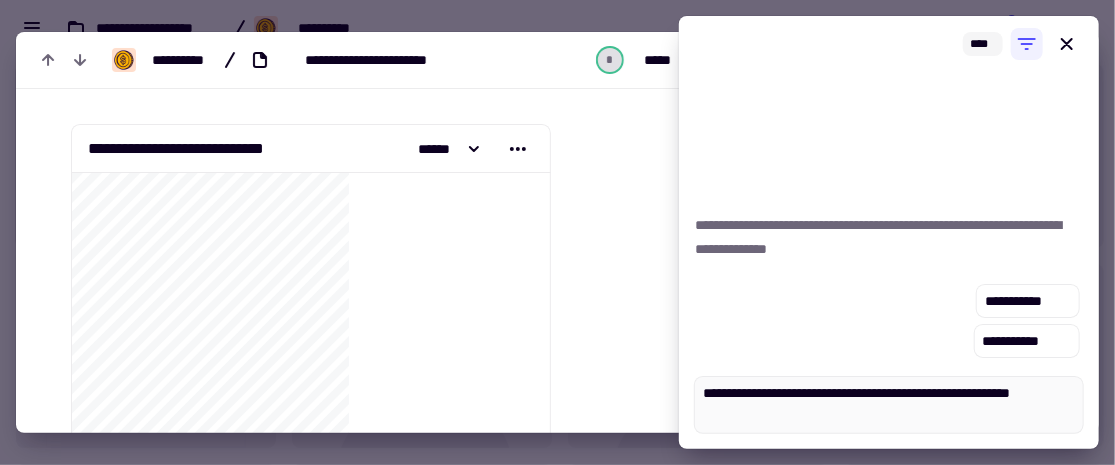 type on "*" 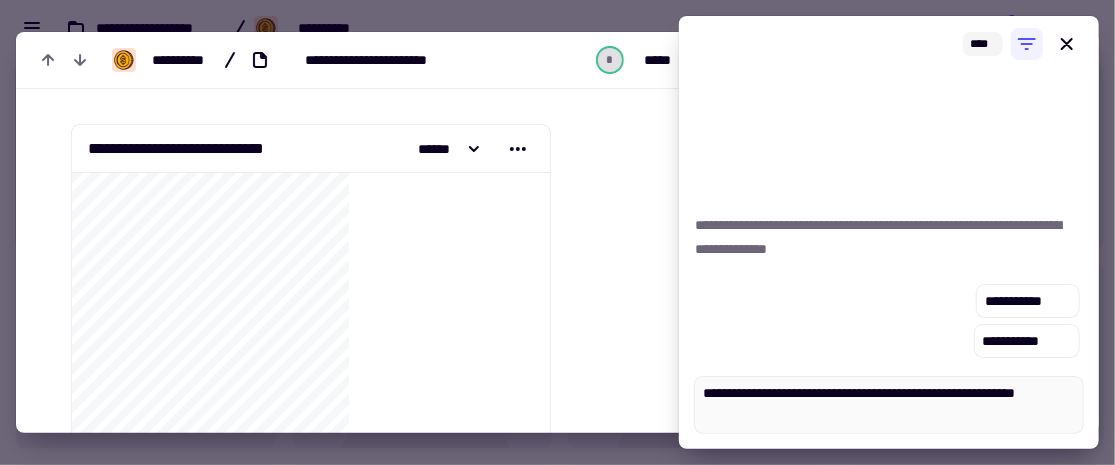 type on "*" 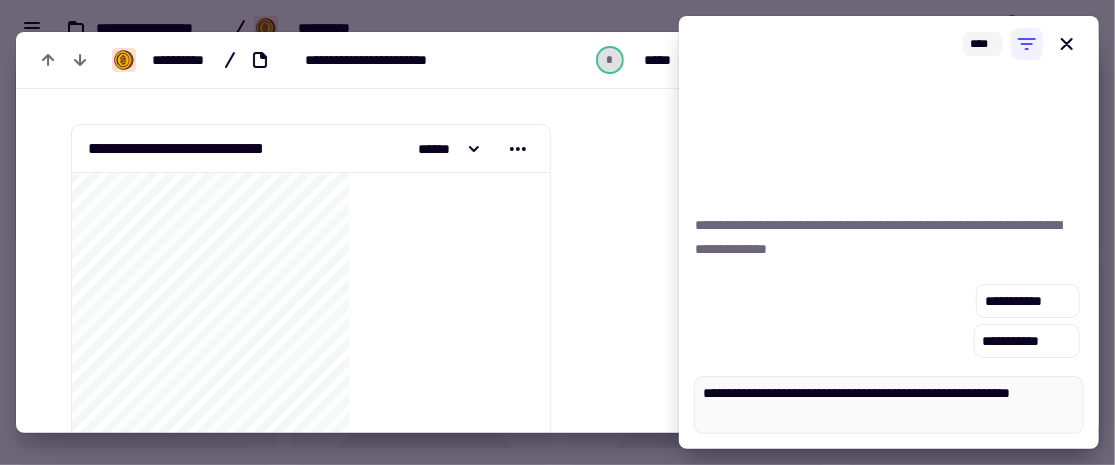 type 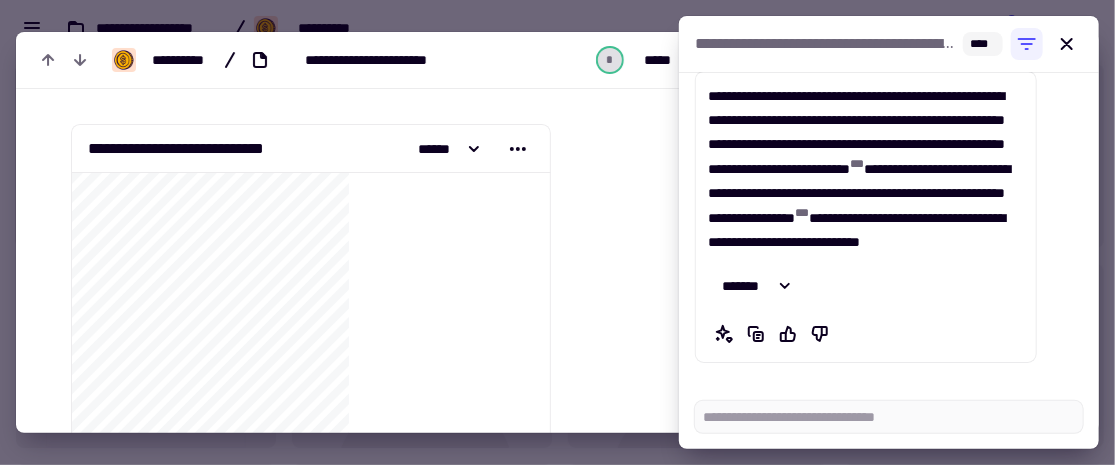 scroll, scrollTop: 1075, scrollLeft: 0, axis: vertical 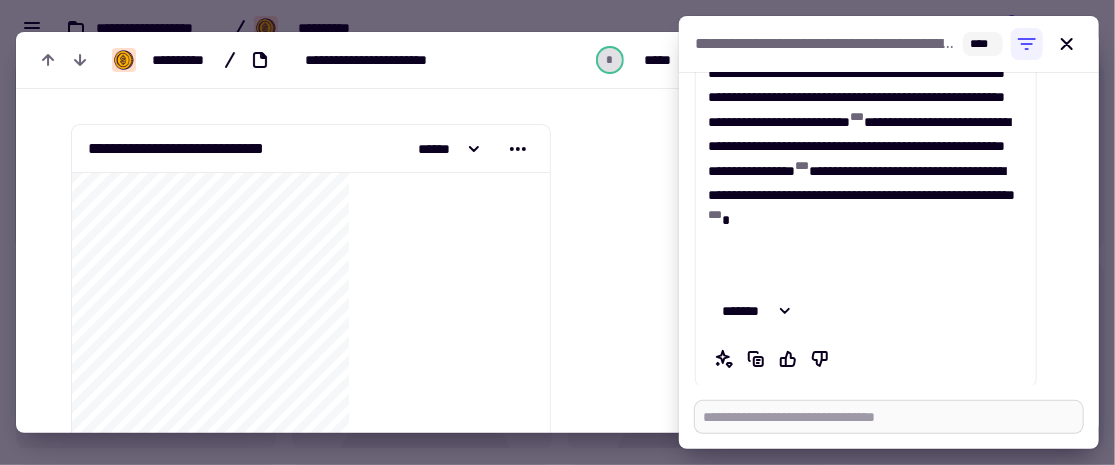 click at bounding box center (889, 417) 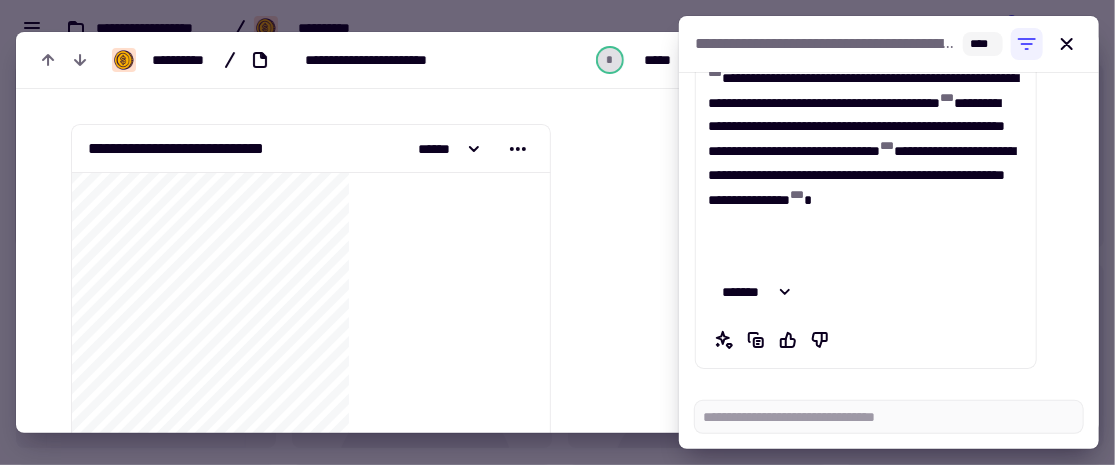 scroll, scrollTop: 1582, scrollLeft: 0, axis: vertical 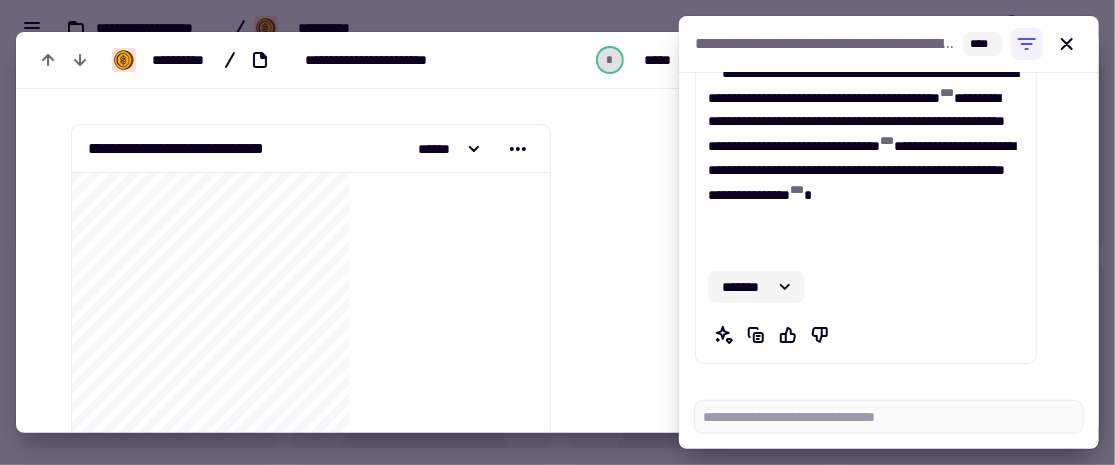 click 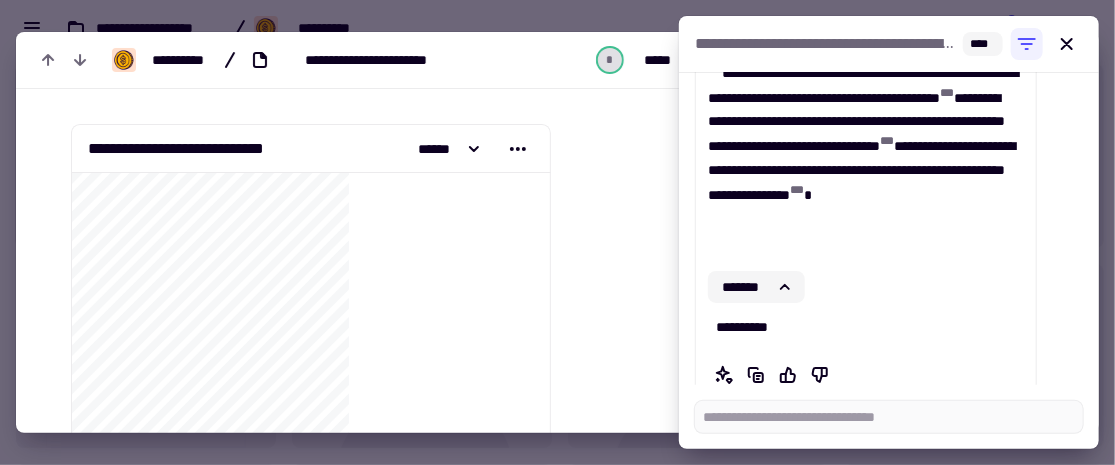click 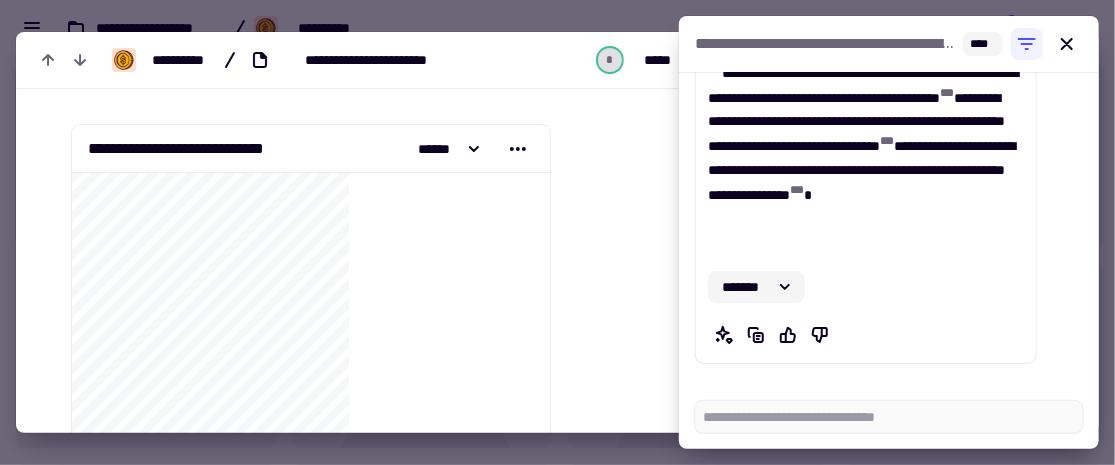 click 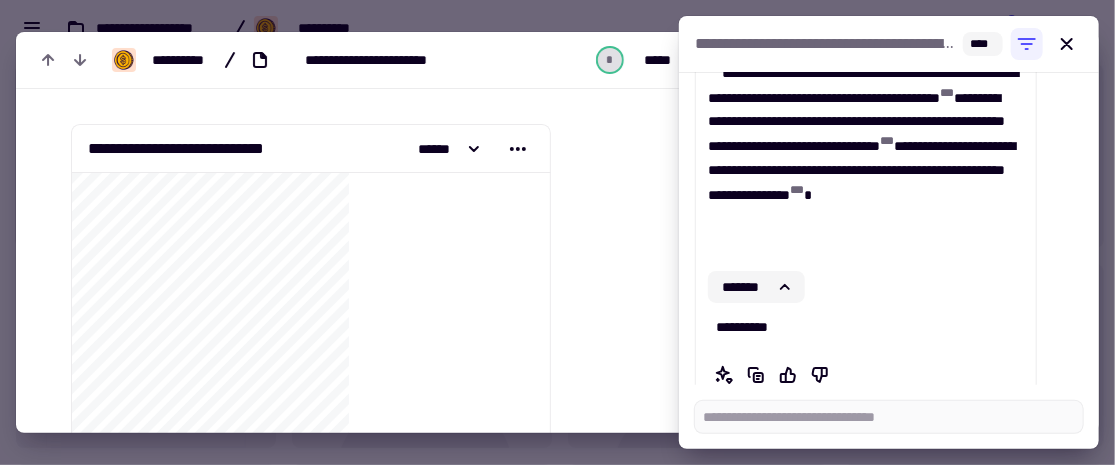 click 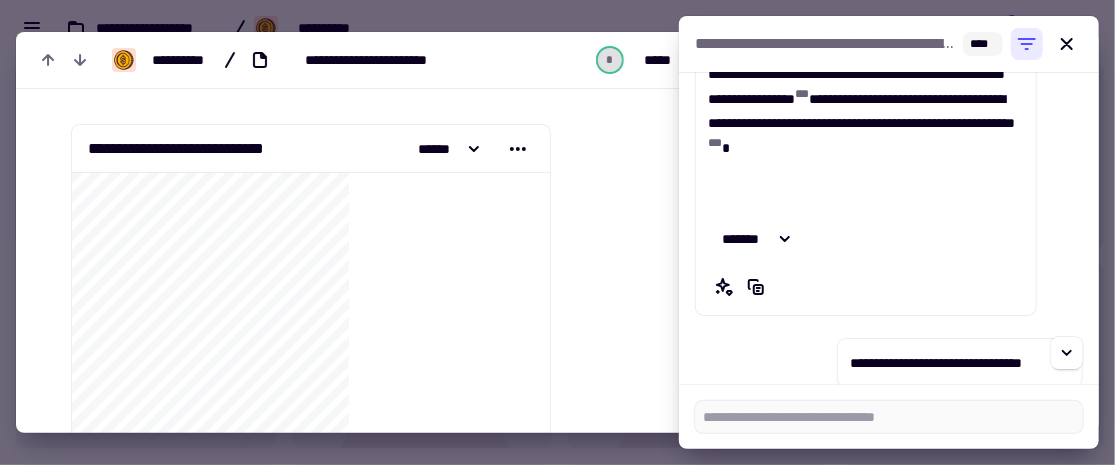 scroll, scrollTop: 1146, scrollLeft: 0, axis: vertical 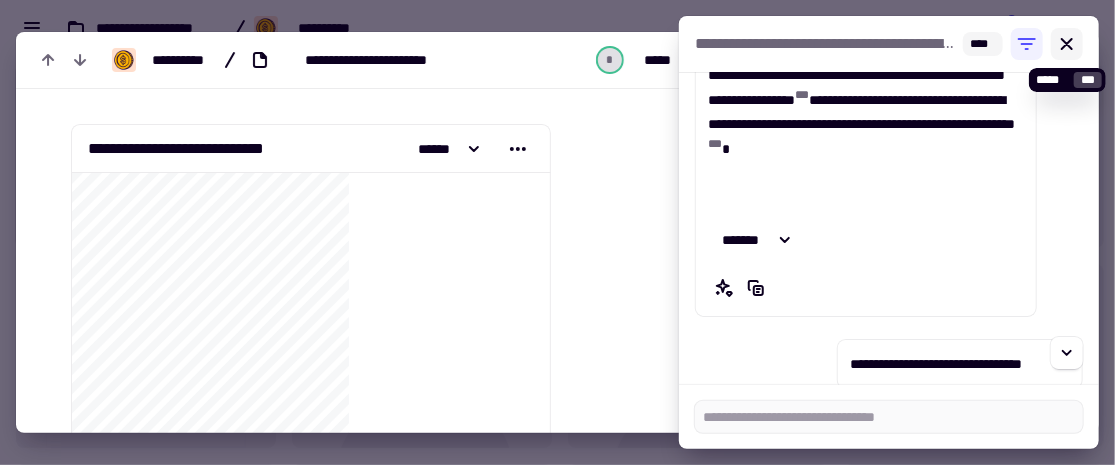 click 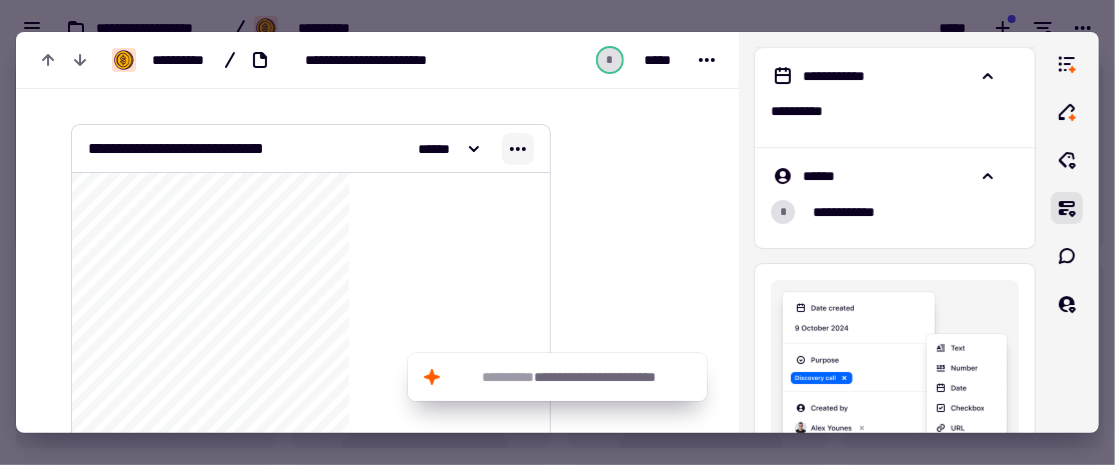 click 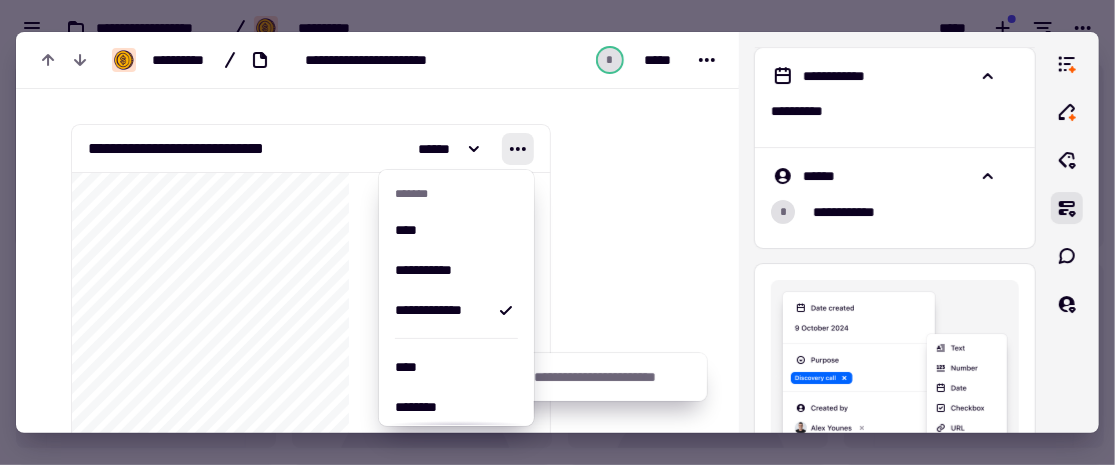 click at bounding box center [636, 1789] 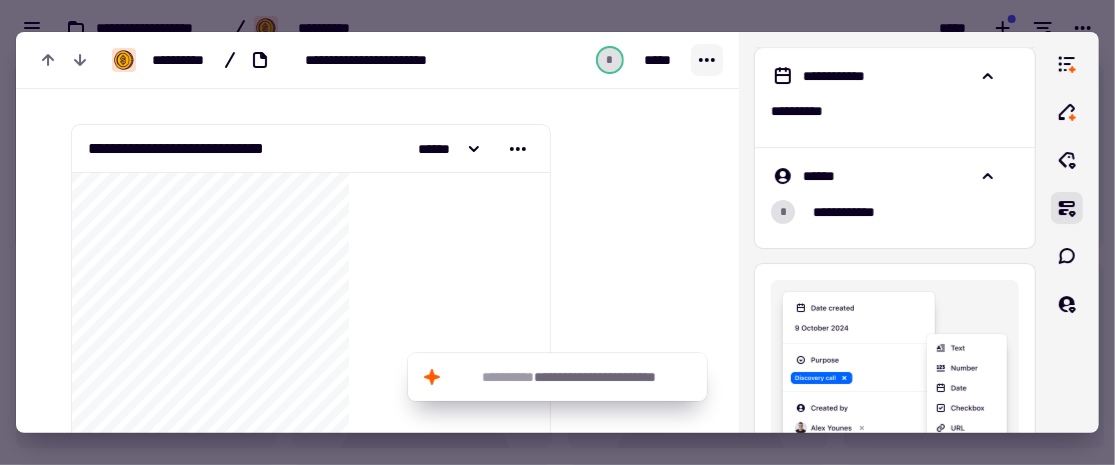 click 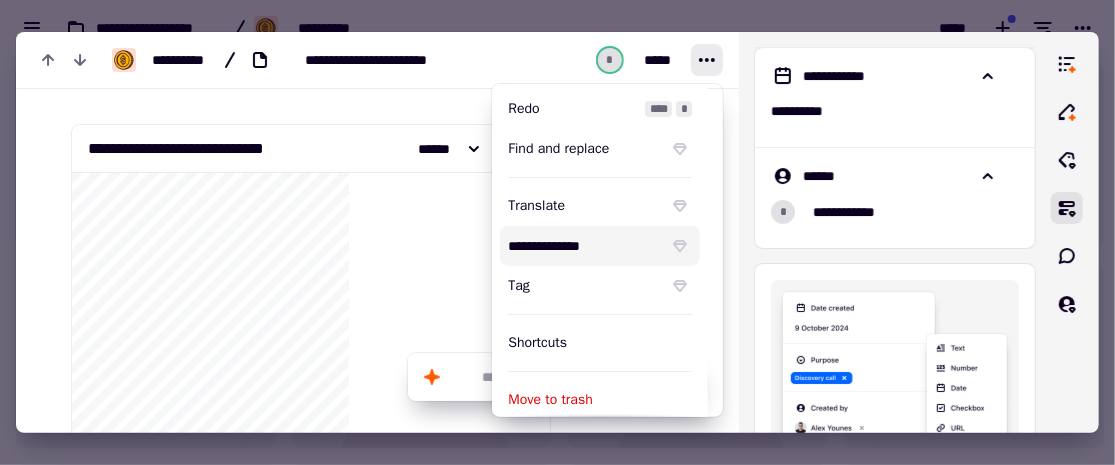 scroll, scrollTop: 154, scrollLeft: 0, axis: vertical 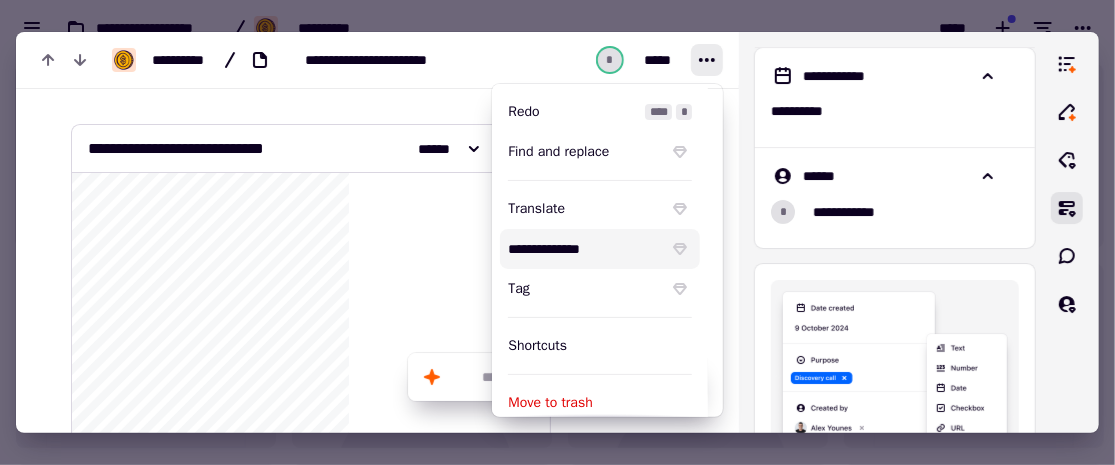 click on "**********" 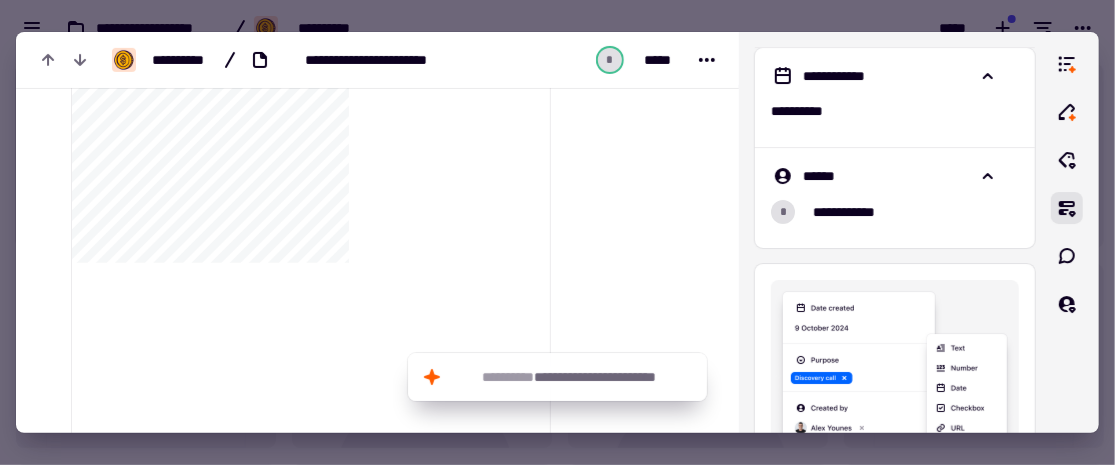 scroll, scrollTop: 372, scrollLeft: 0, axis: vertical 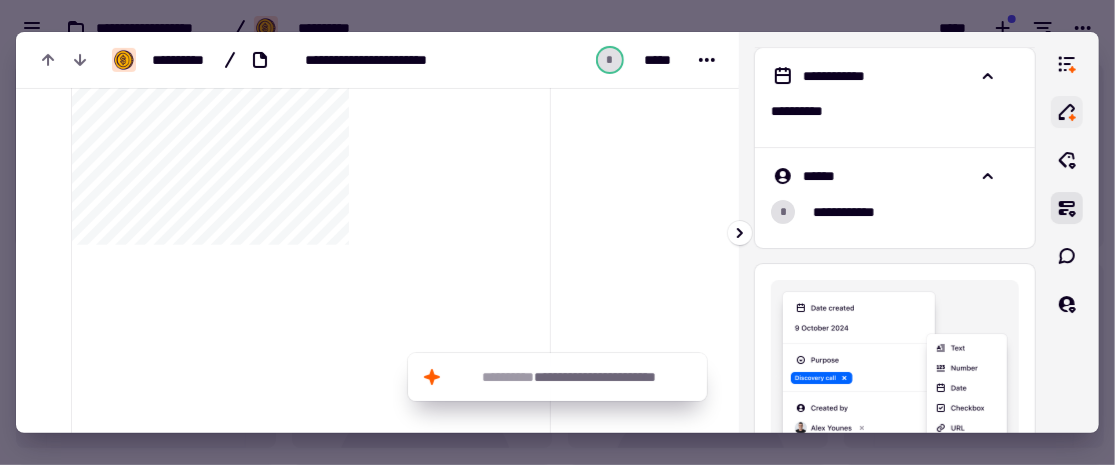 click 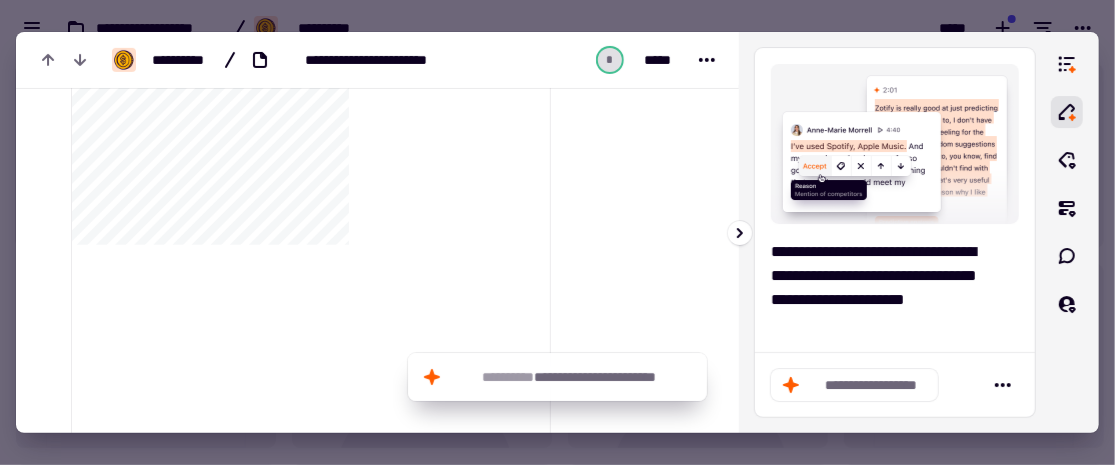 click on "**********" 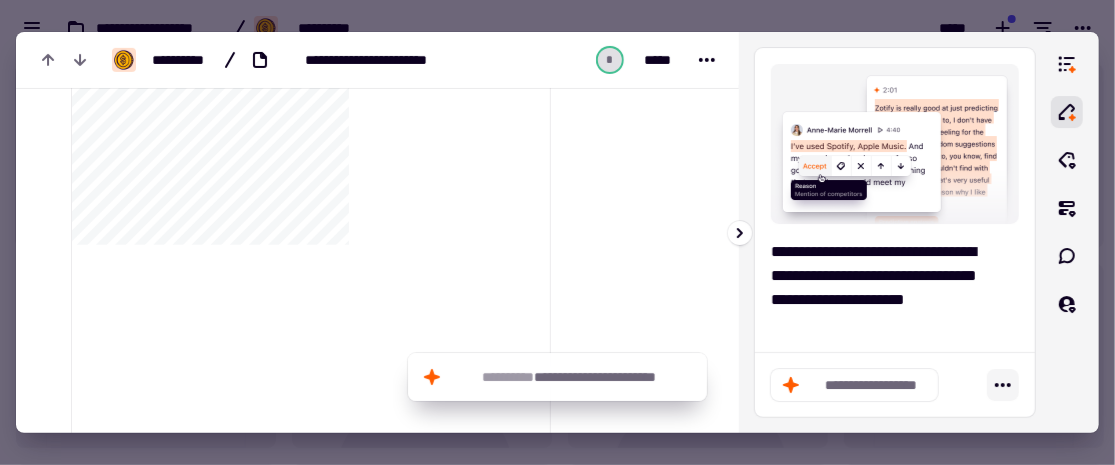 click 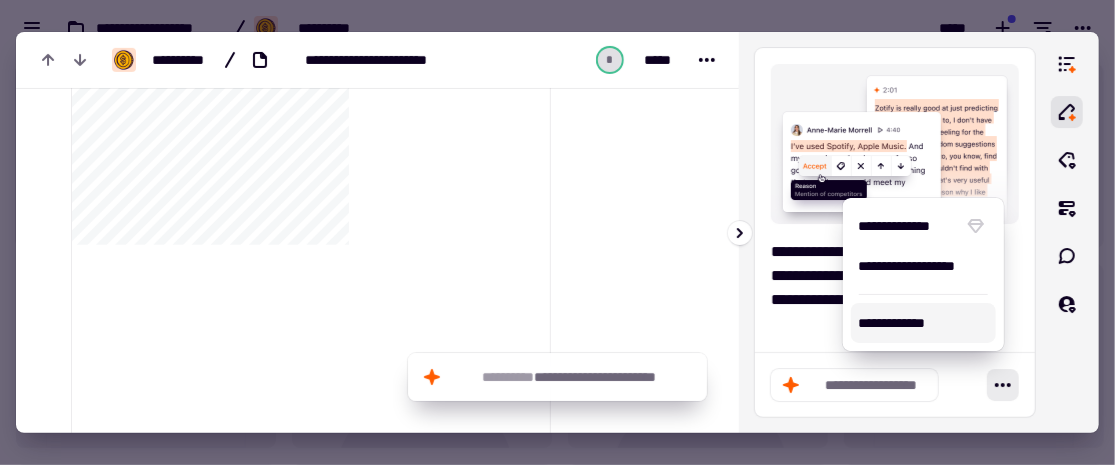 click on "**********" 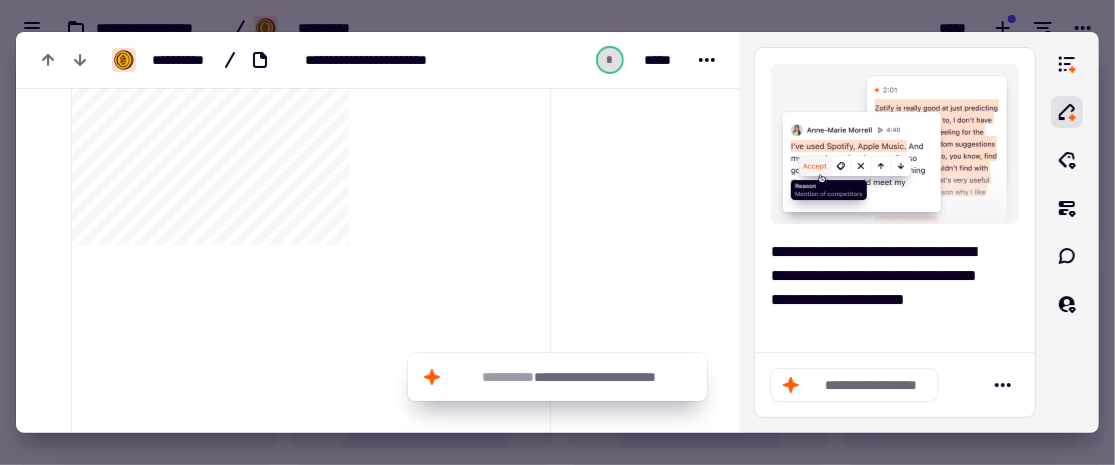 scroll, scrollTop: 0, scrollLeft: 0, axis: both 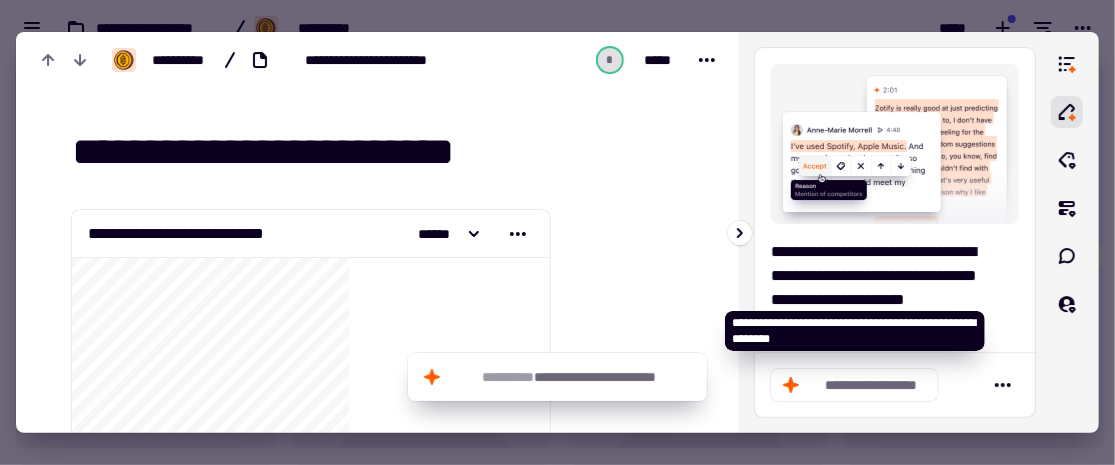 click 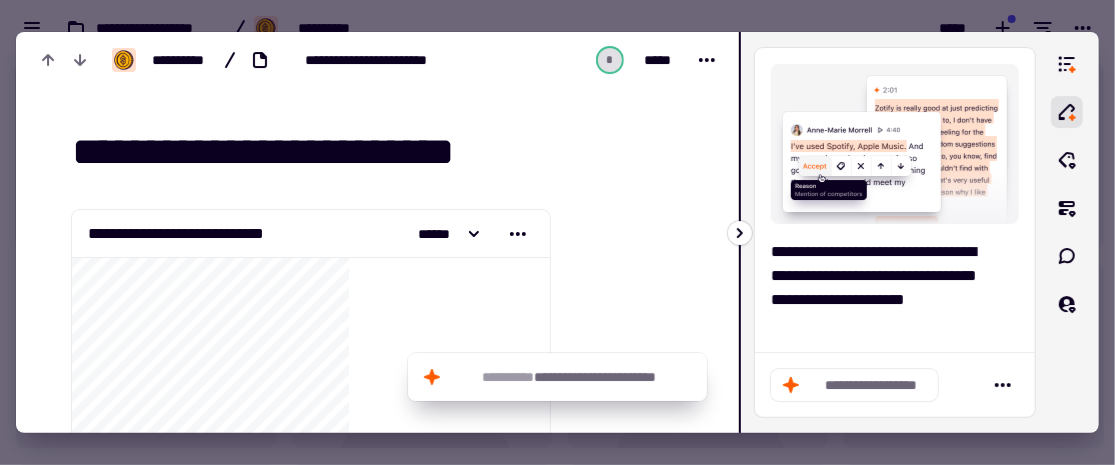 click 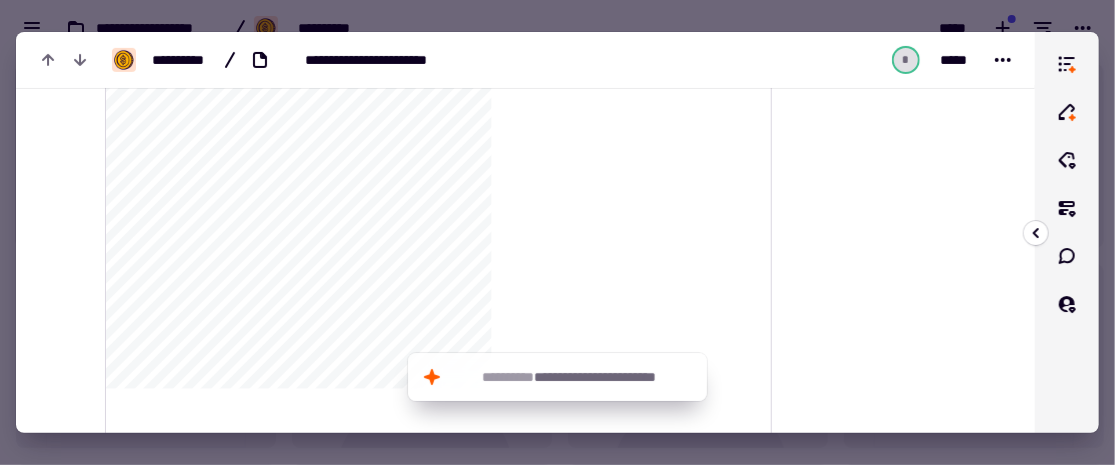 scroll, scrollTop: 0, scrollLeft: 0, axis: both 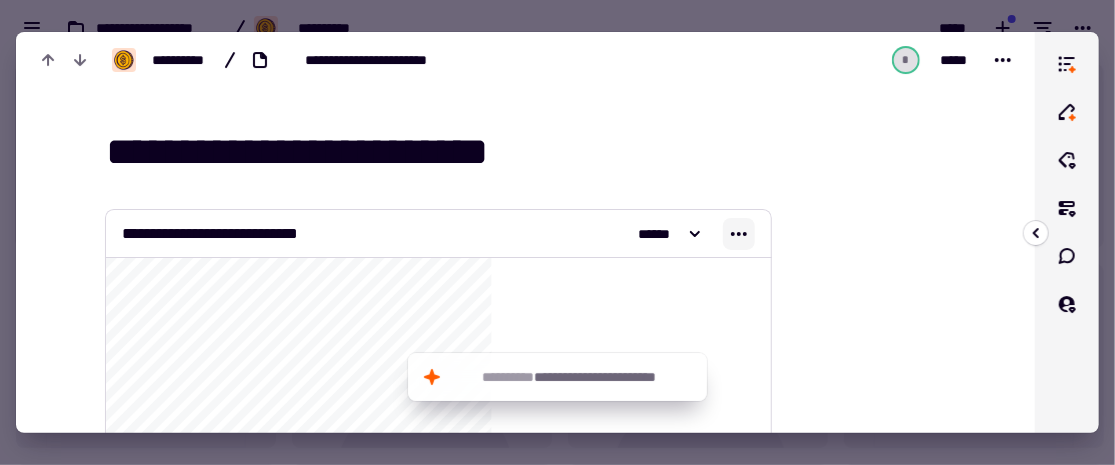 click 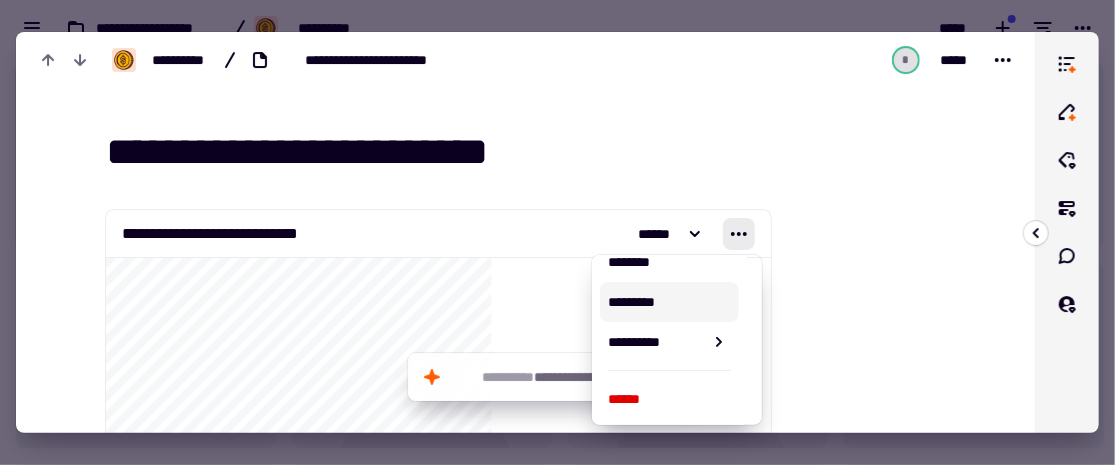 scroll, scrollTop: 231, scrollLeft: 0, axis: vertical 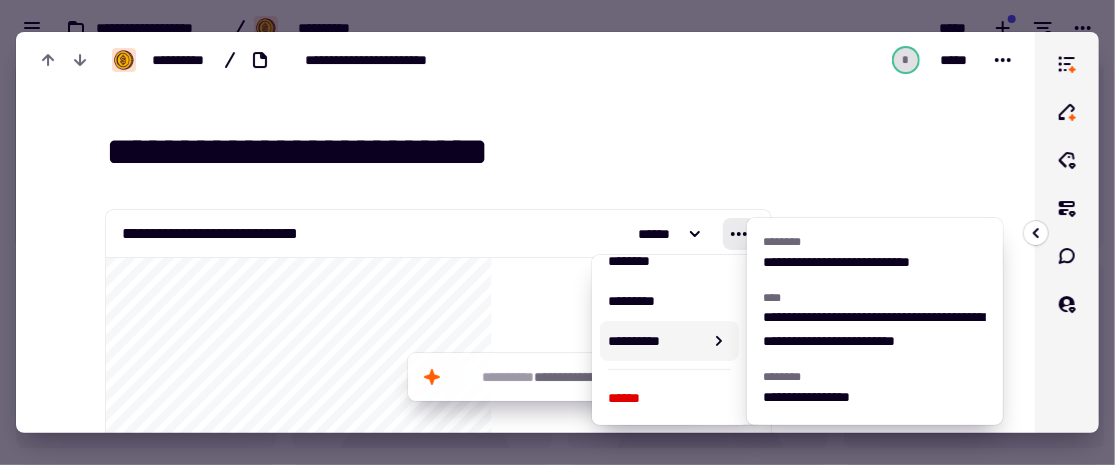 click on "**********" at bounding box center [655, 341] 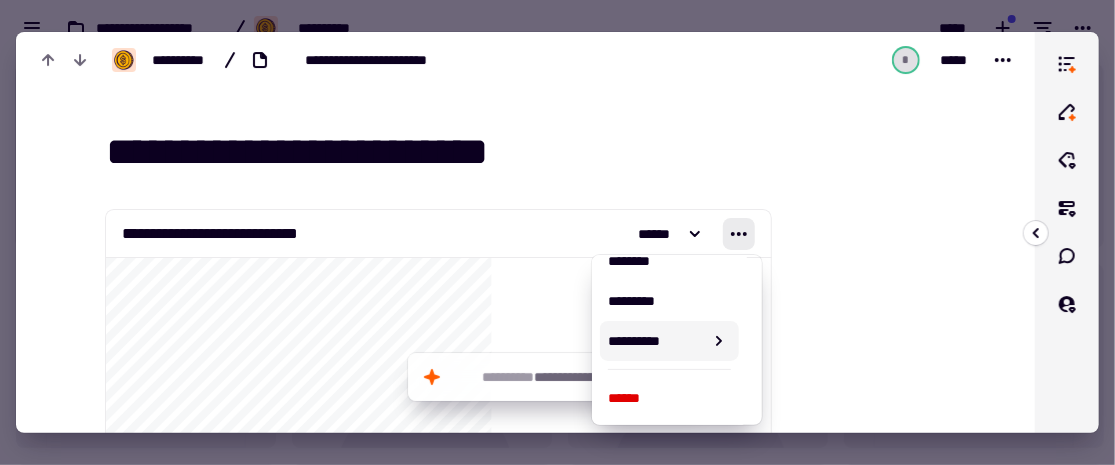 click 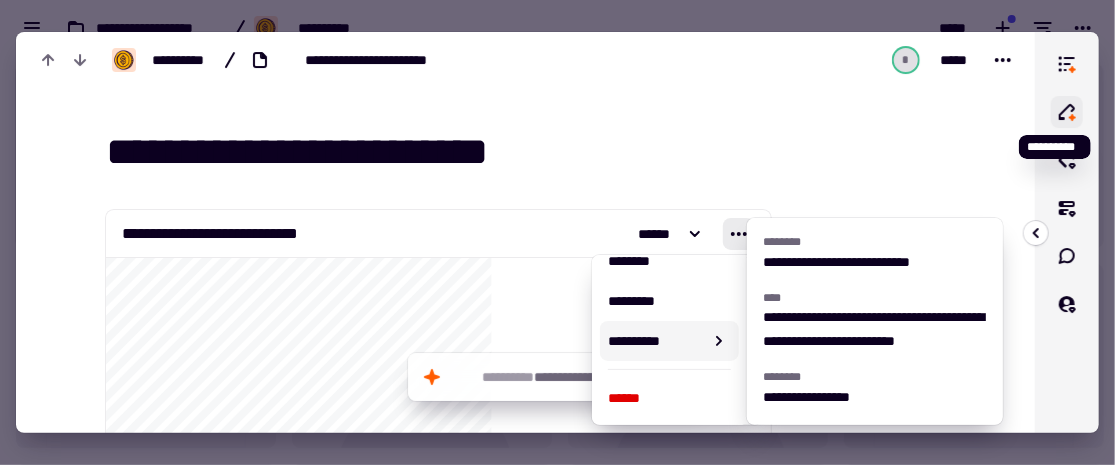 click 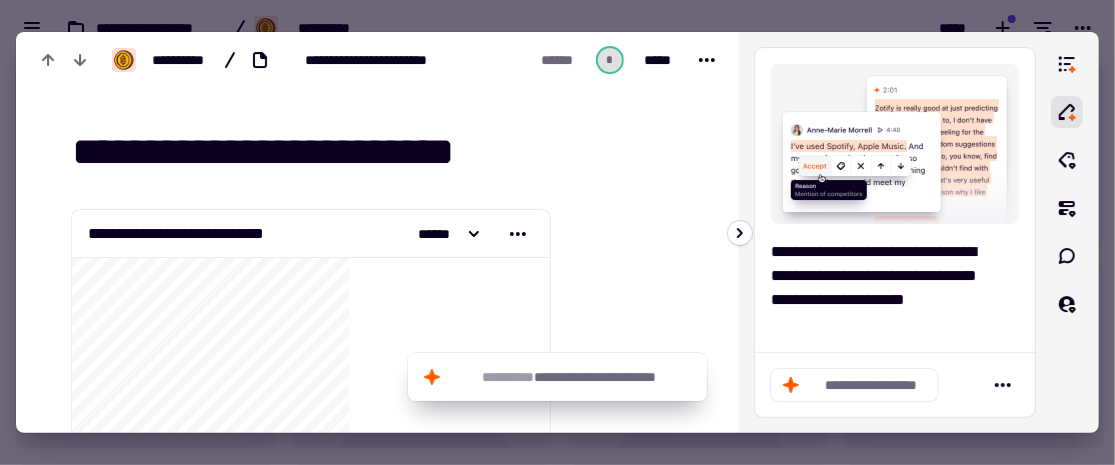 click on "**********" 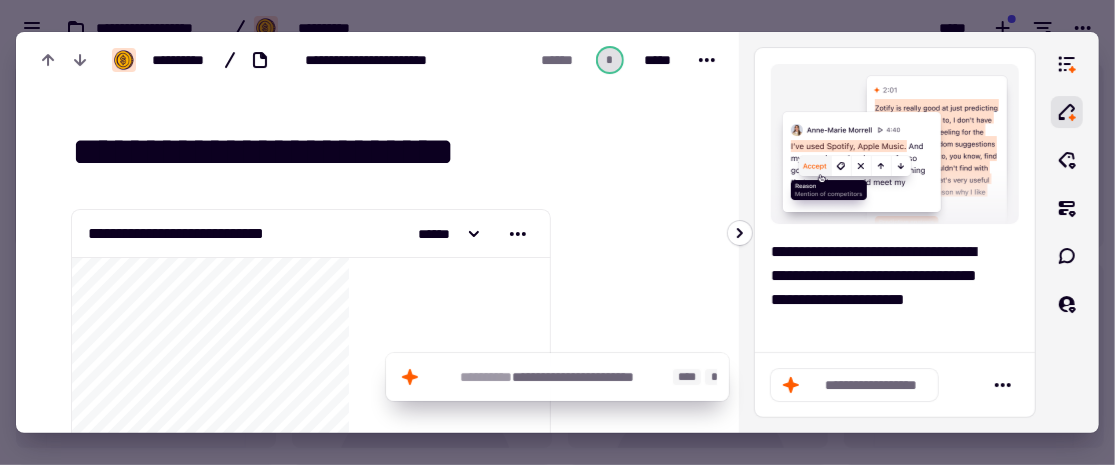 click on "**********" 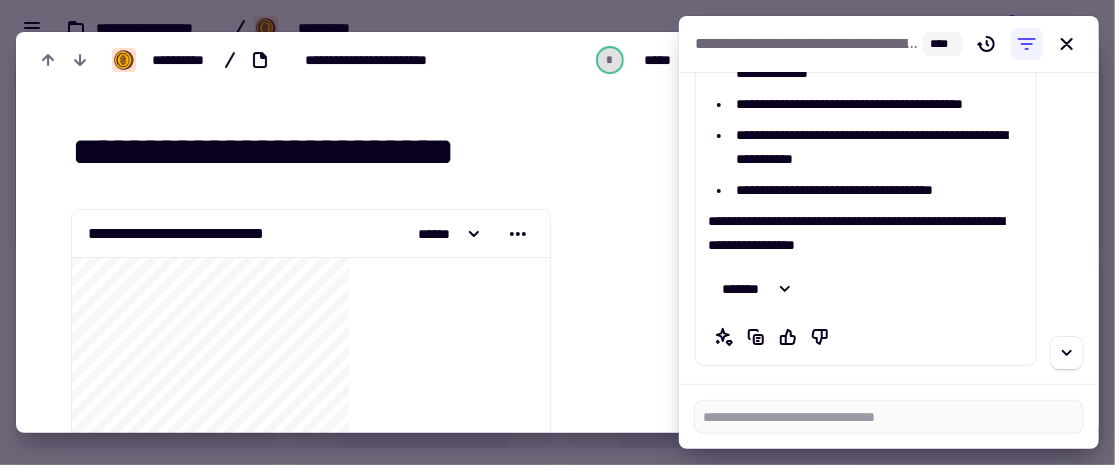 scroll, scrollTop: 321, scrollLeft: 0, axis: vertical 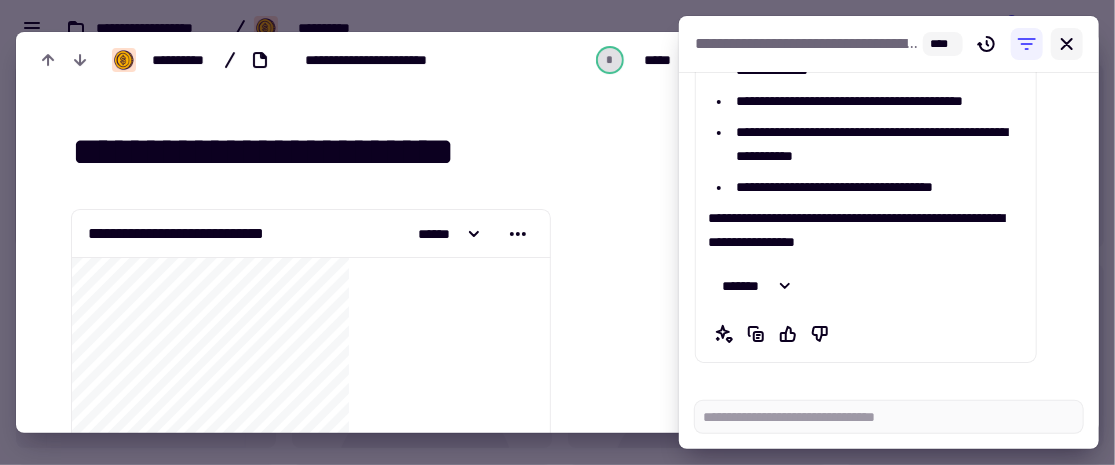 click 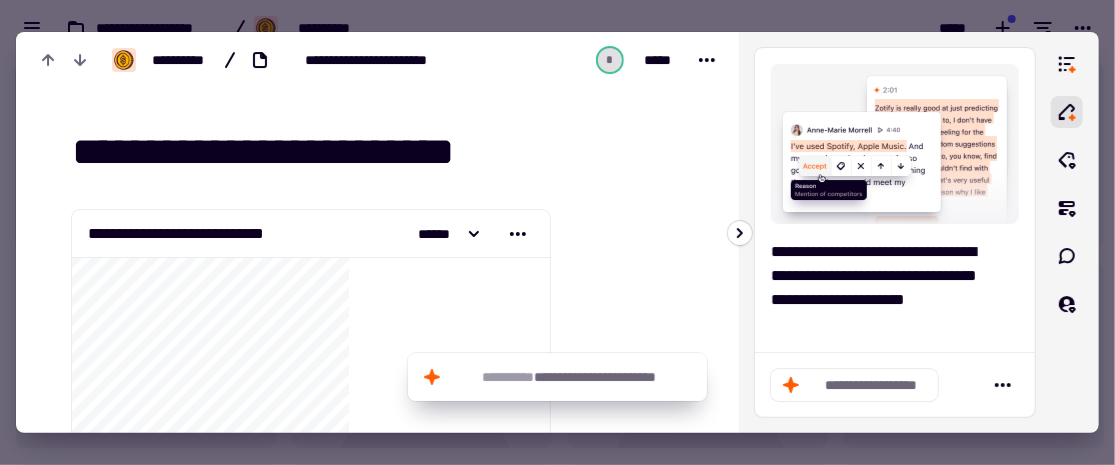 scroll, scrollTop: 196, scrollLeft: 0, axis: vertical 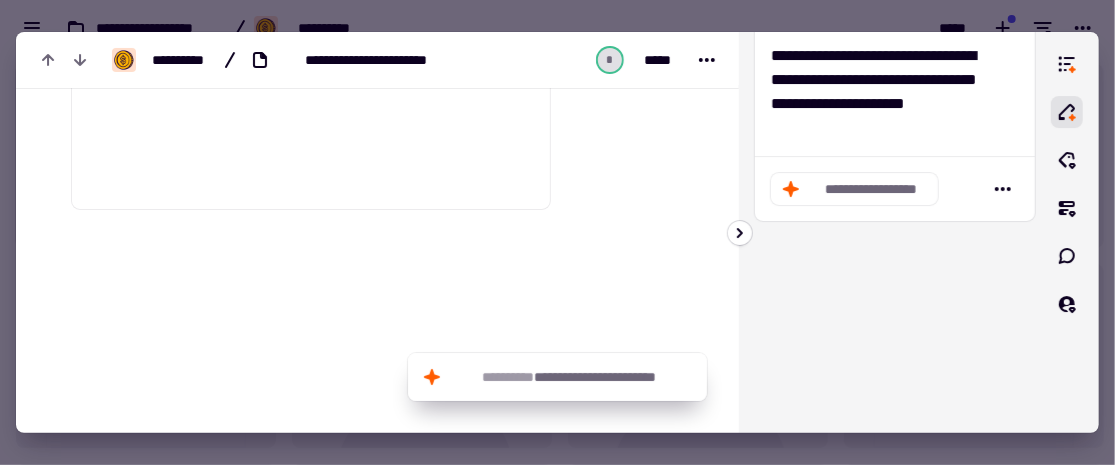 click at bounding box center [557, 232] 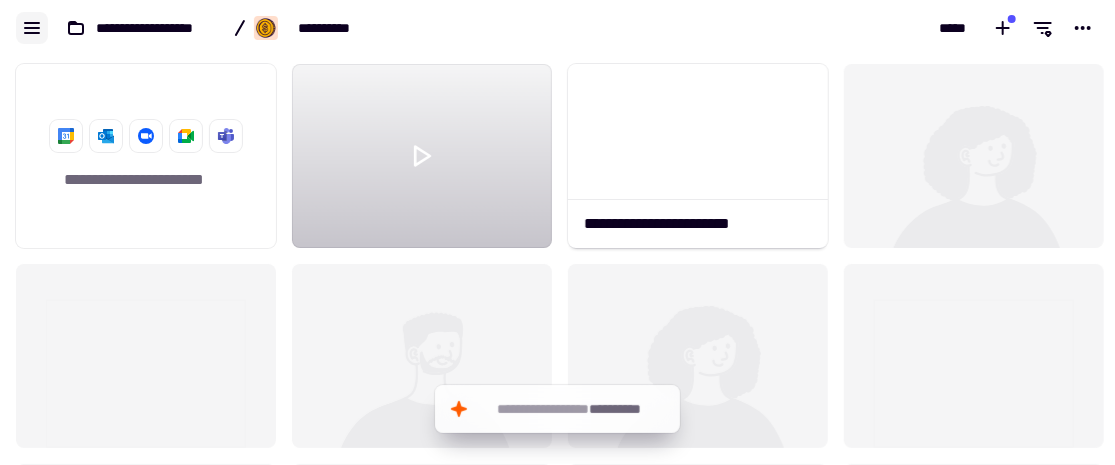 click 